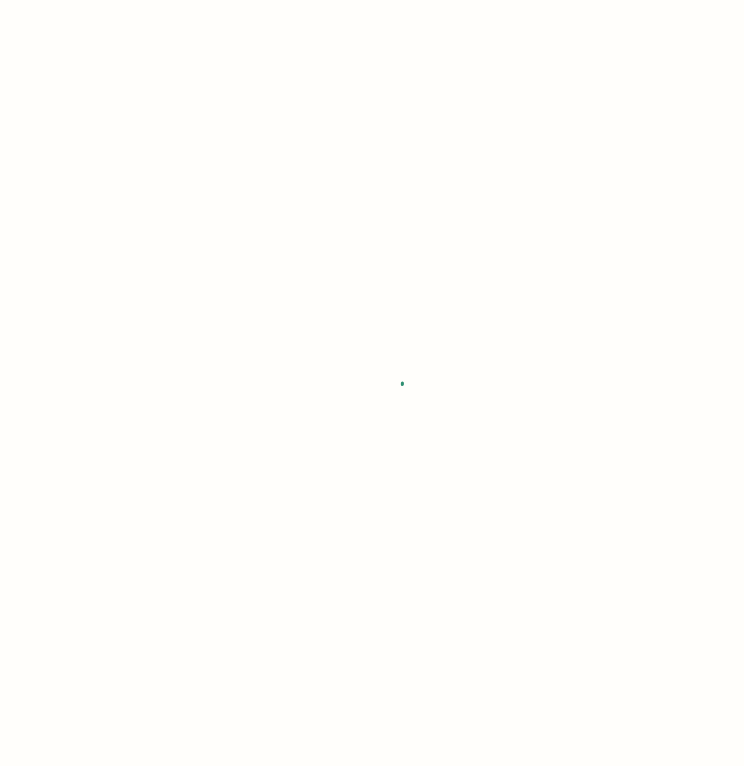 scroll, scrollTop: 0, scrollLeft: 0, axis: both 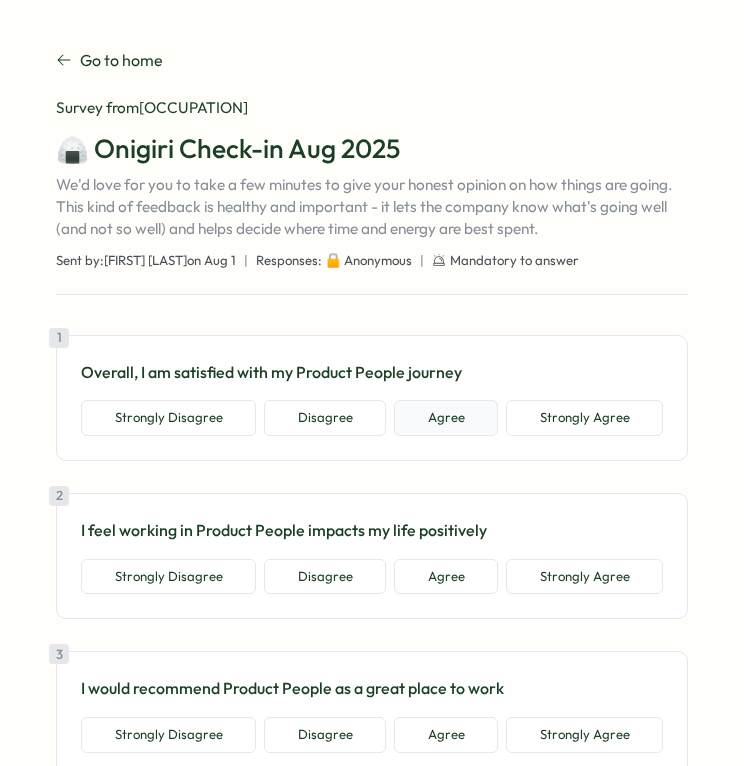 click on "Agree" at bounding box center [446, 418] 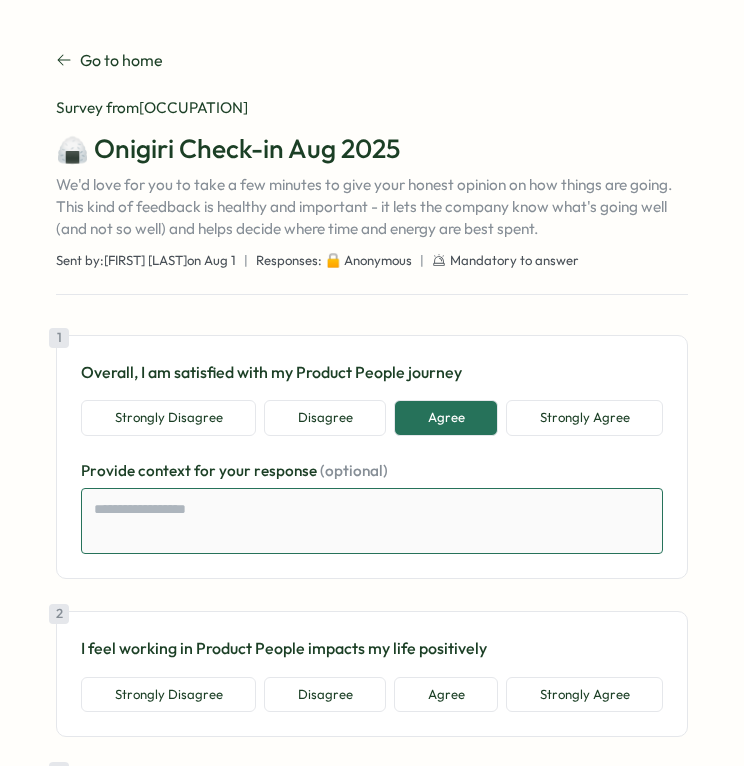 click at bounding box center [372, 521] 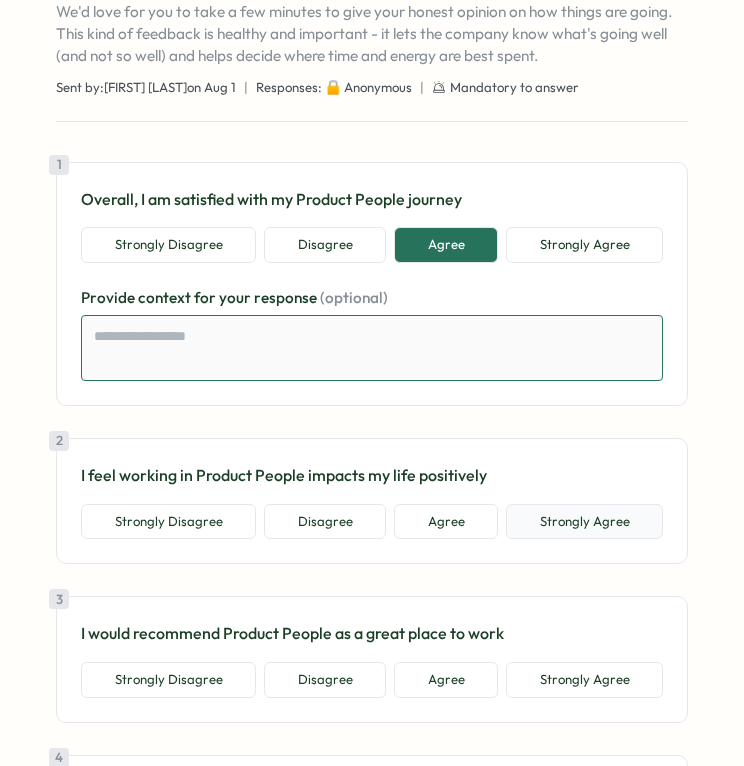 scroll, scrollTop: 172, scrollLeft: 0, axis: vertical 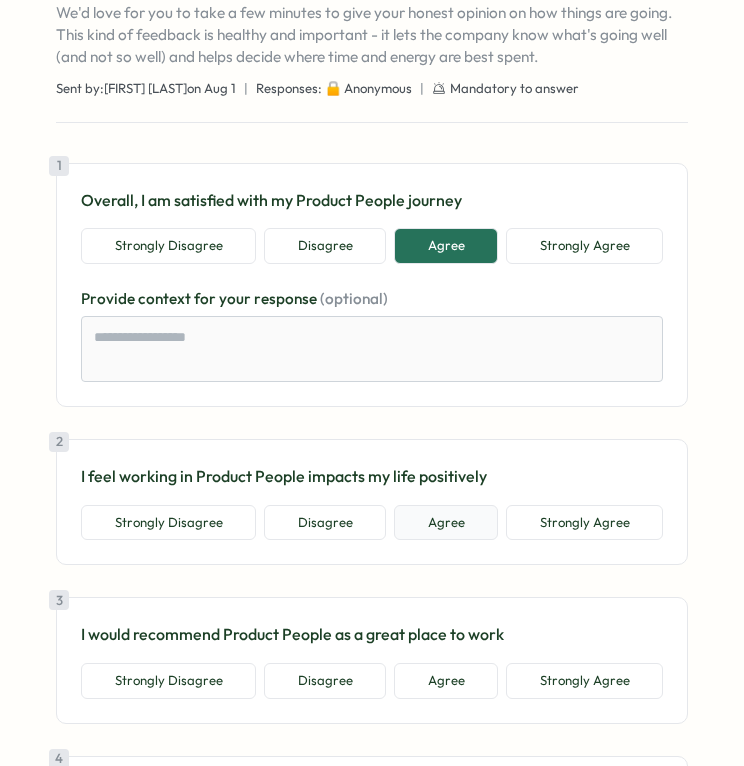 click on "Agree" at bounding box center [446, 523] 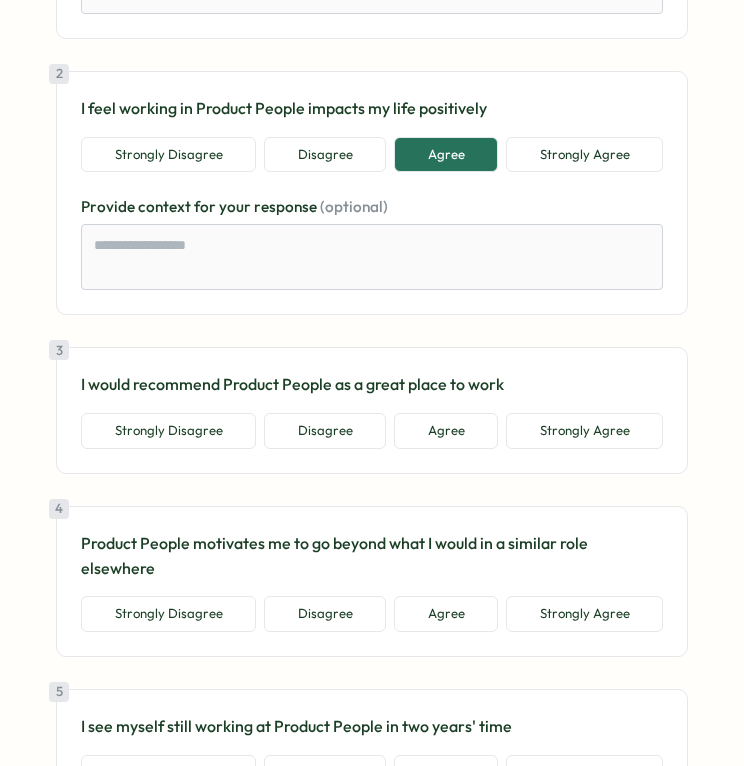 scroll, scrollTop: 644, scrollLeft: 0, axis: vertical 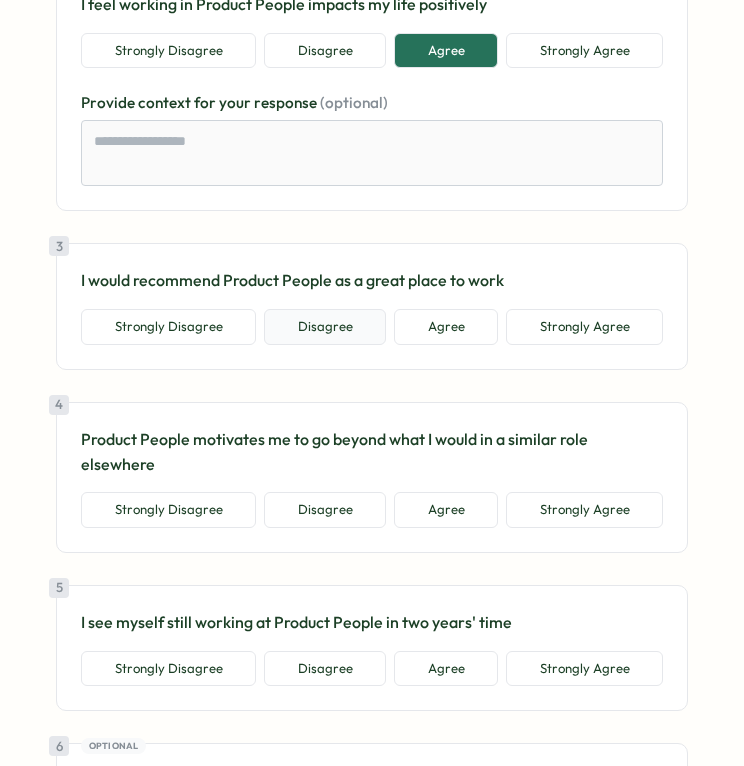 click on "Disagree" at bounding box center [325, 327] 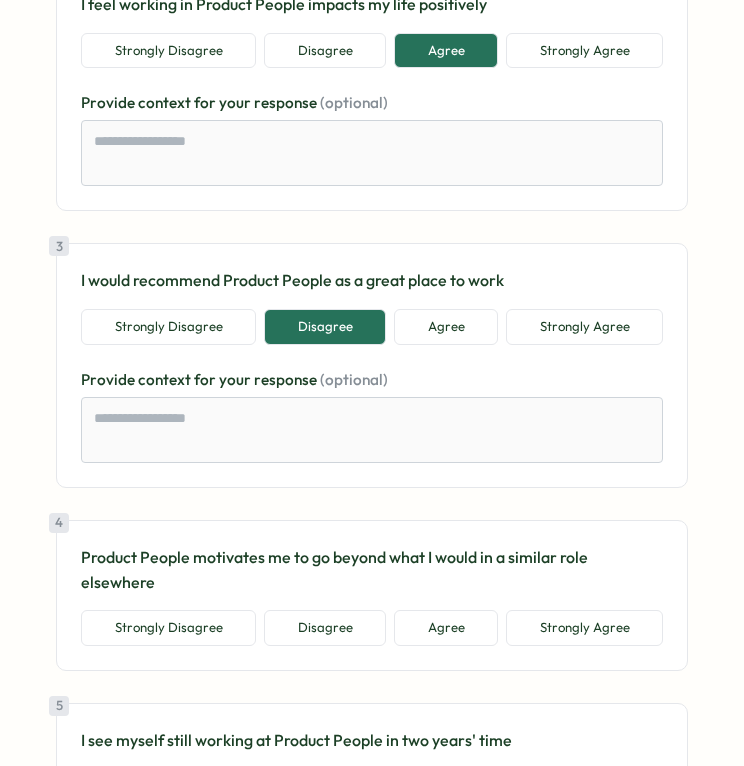 scroll, scrollTop: 848, scrollLeft: 0, axis: vertical 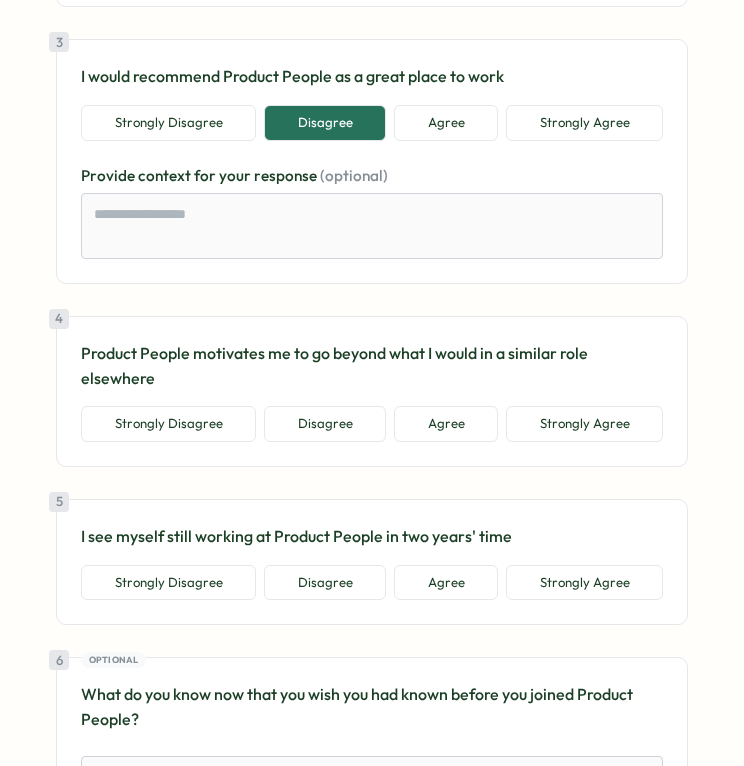 click on "Disagree" at bounding box center (325, 424) 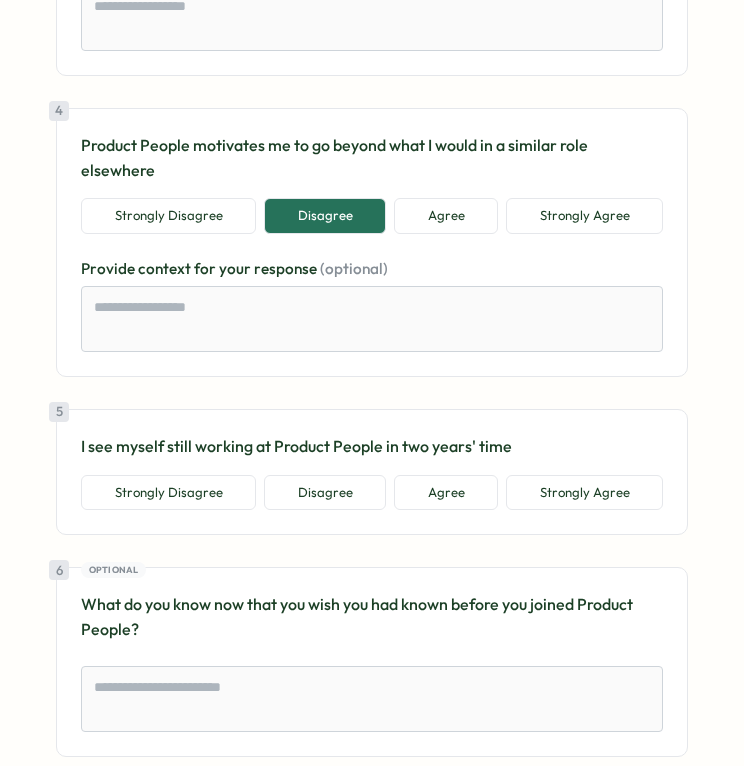 scroll, scrollTop: 1270, scrollLeft: 0, axis: vertical 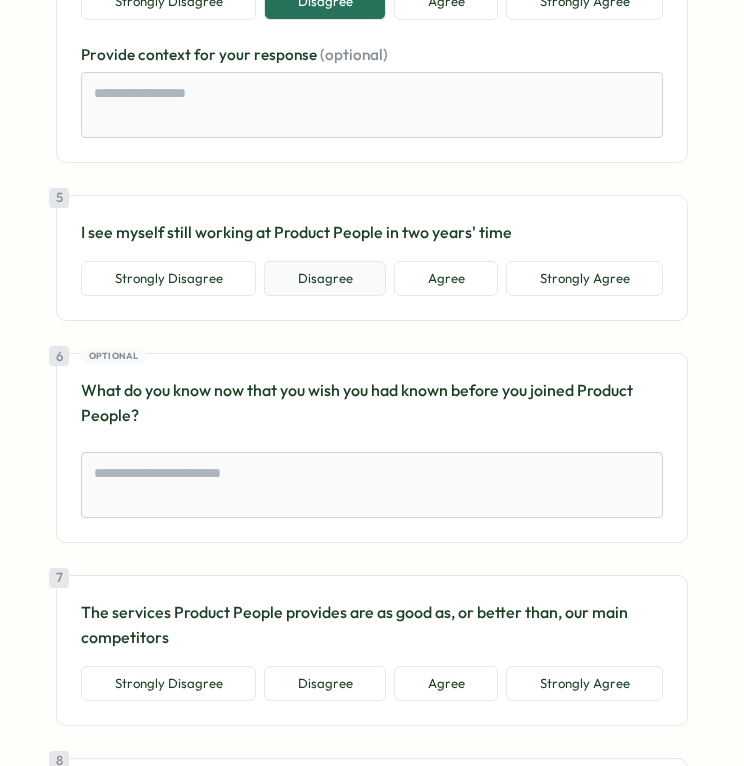 click on "Disagree" at bounding box center [325, 279] 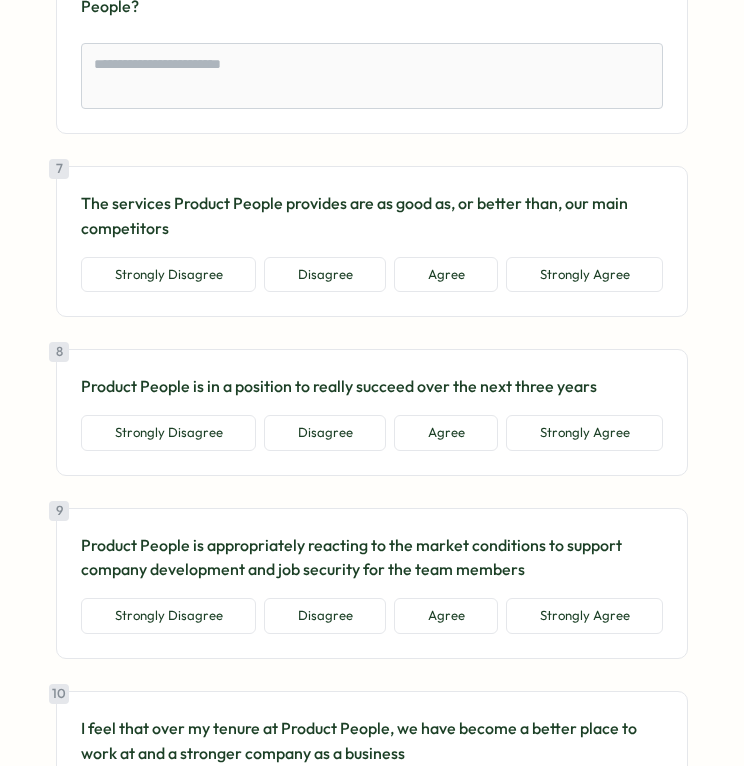 scroll, scrollTop: 1729, scrollLeft: 0, axis: vertical 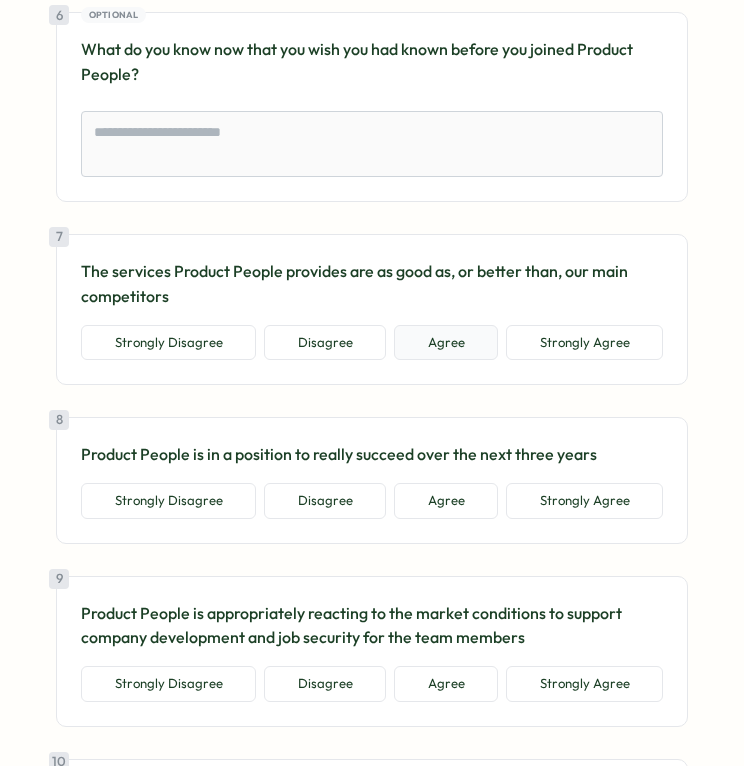 click on "Agree" at bounding box center [446, 343] 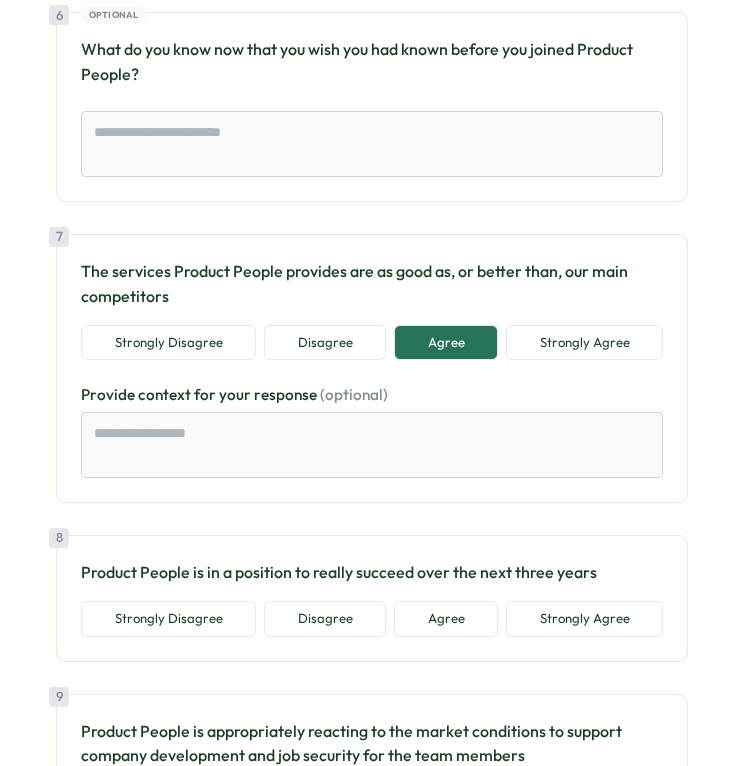 scroll, scrollTop: 2151, scrollLeft: 0, axis: vertical 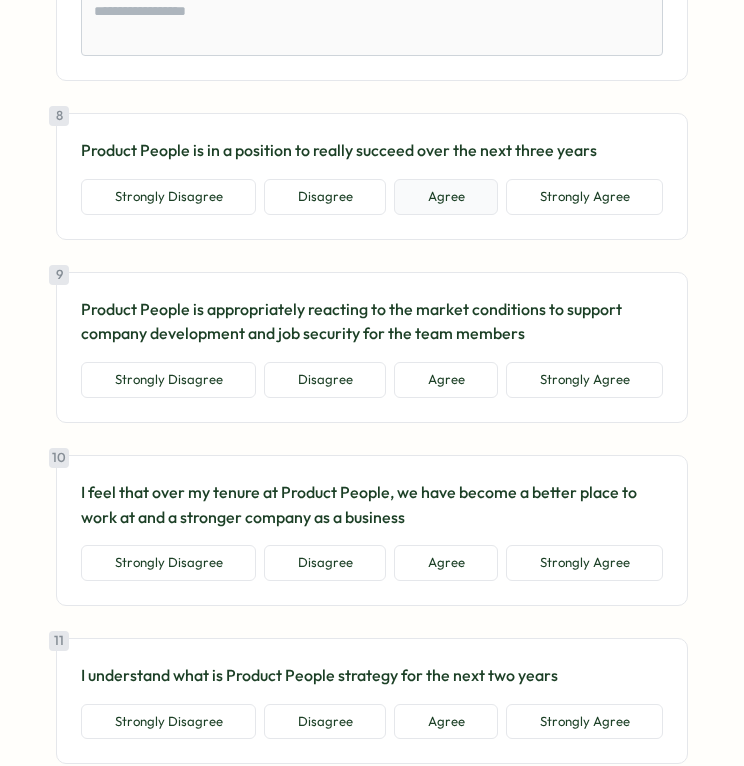 click on "Agree" at bounding box center [446, 197] 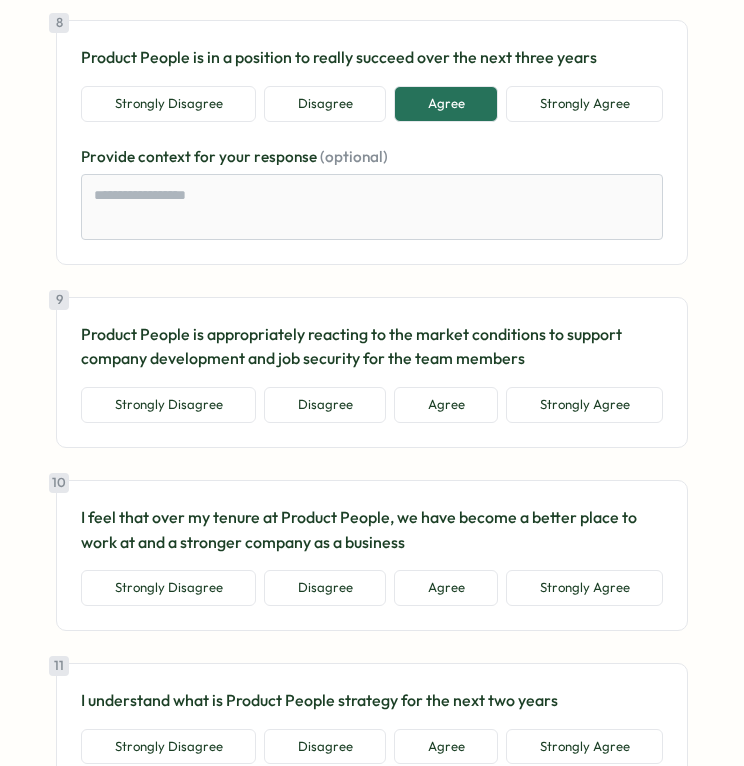 scroll, scrollTop: 2355, scrollLeft: 0, axis: vertical 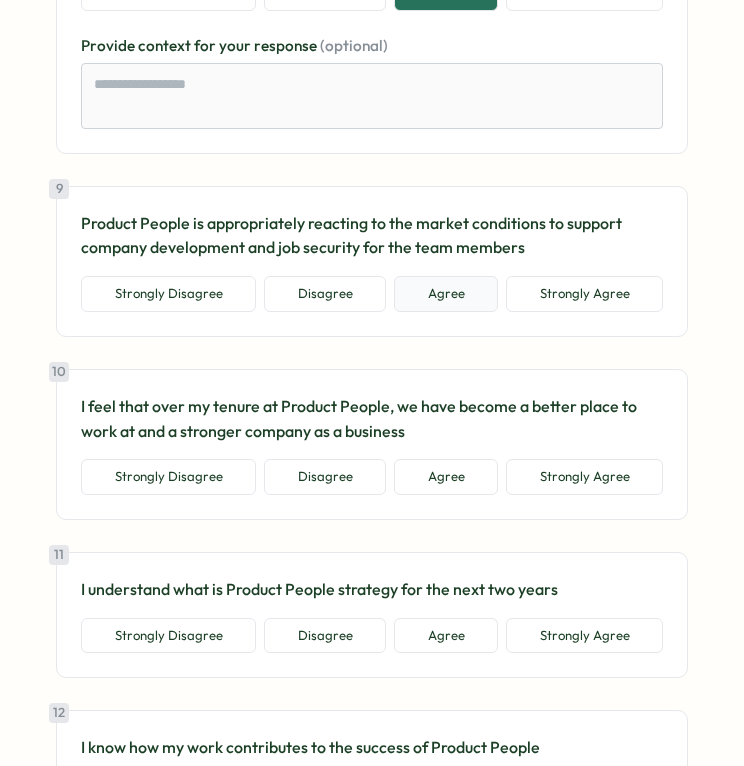 click on "Agree" at bounding box center [446, 294] 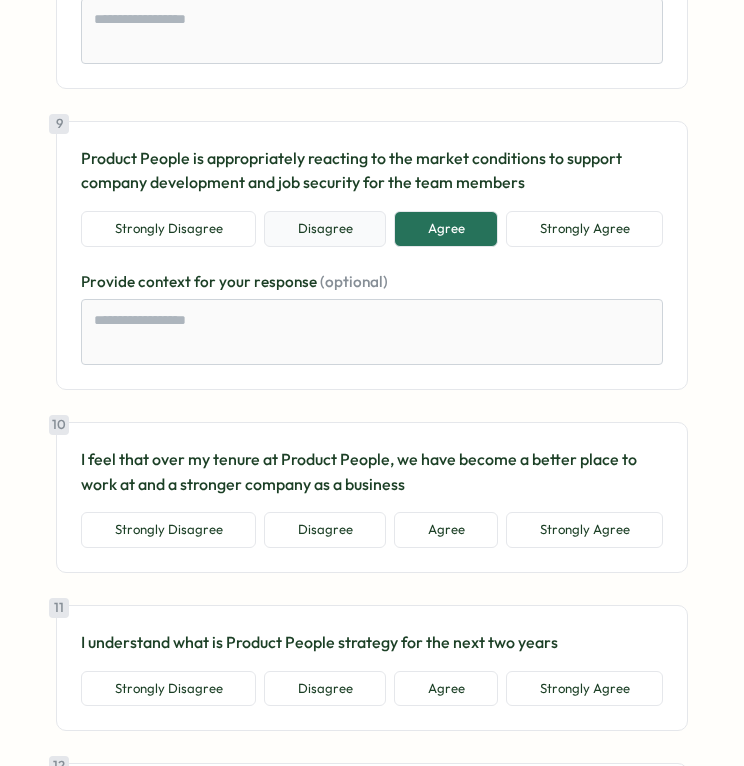 scroll, scrollTop: 2538, scrollLeft: 0, axis: vertical 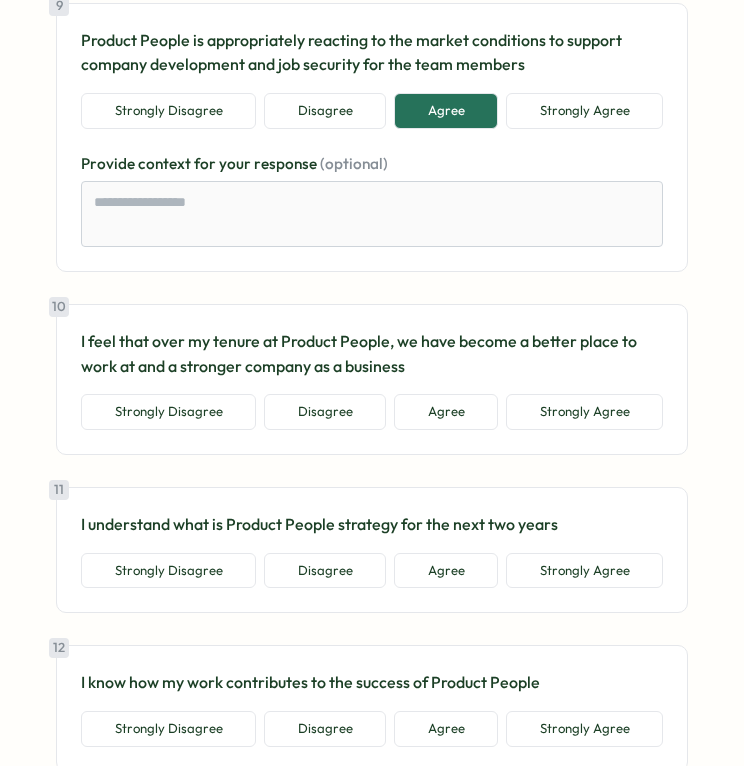 click on "I feel that over my tenure at Product People, we have become a better place to work at and a stronger company as a business" at bounding box center (372, 354) 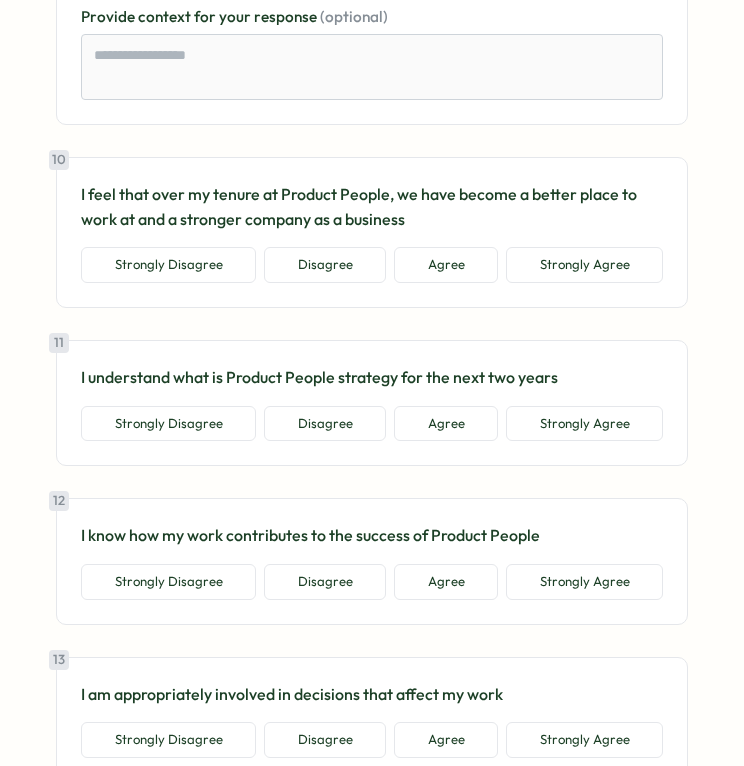 scroll, scrollTop: 2742, scrollLeft: 0, axis: vertical 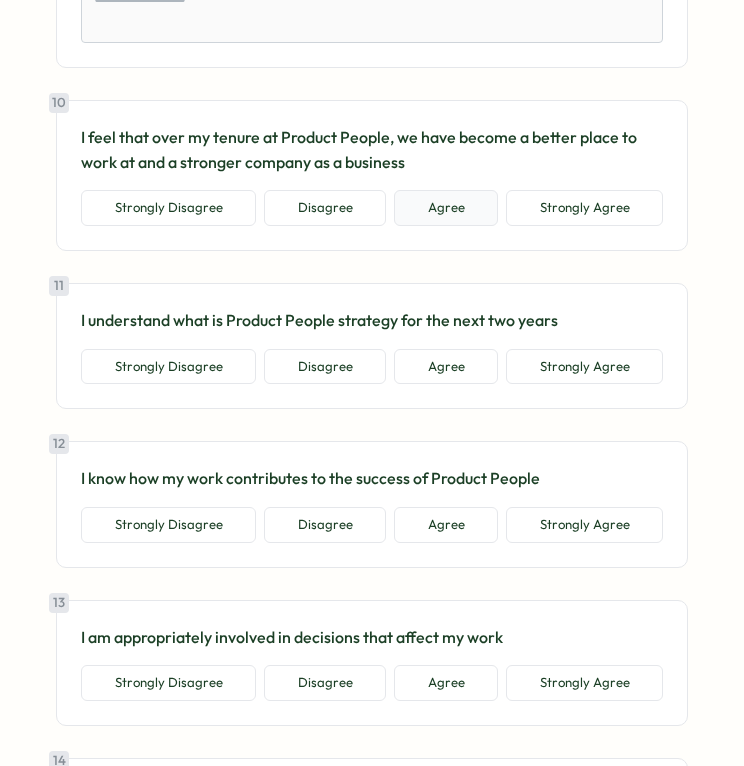 click on "Agree" at bounding box center (446, 208) 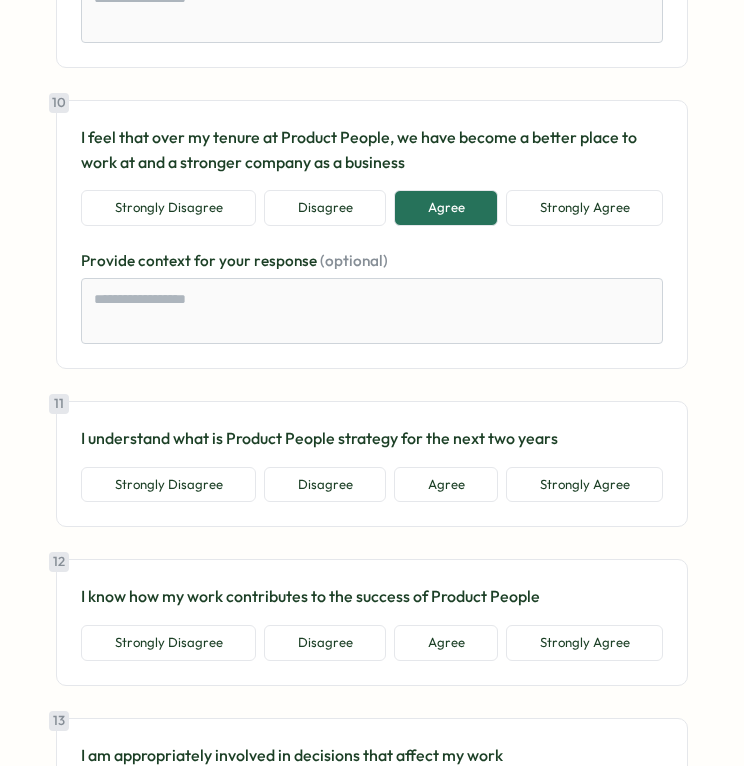 scroll, scrollTop: 2946, scrollLeft: 0, axis: vertical 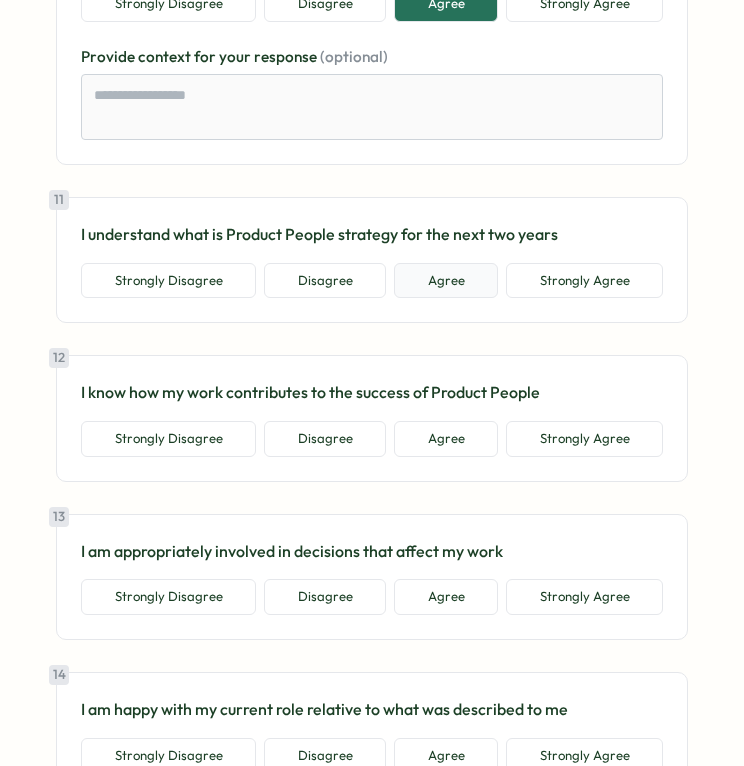 click on "Agree" at bounding box center (446, 281) 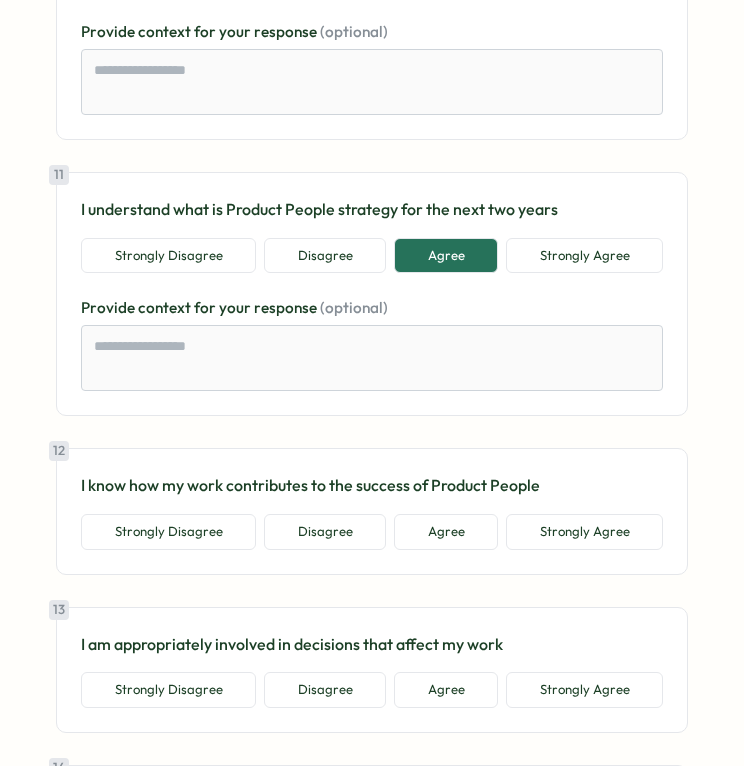 scroll, scrollTop: 2977, scrollLeft: 0, axis: vertical 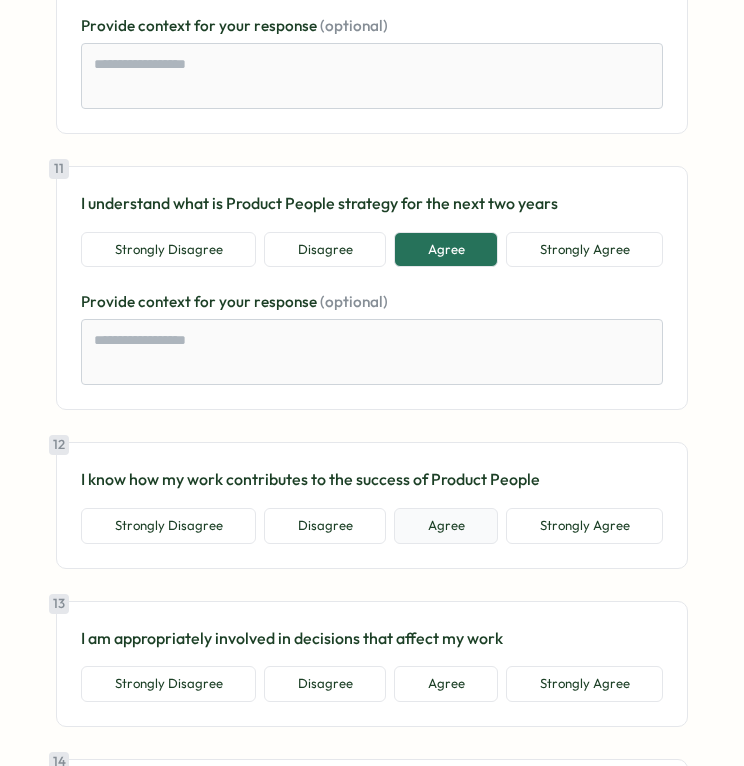 click on "Agree" at bounding box center [446, 526] 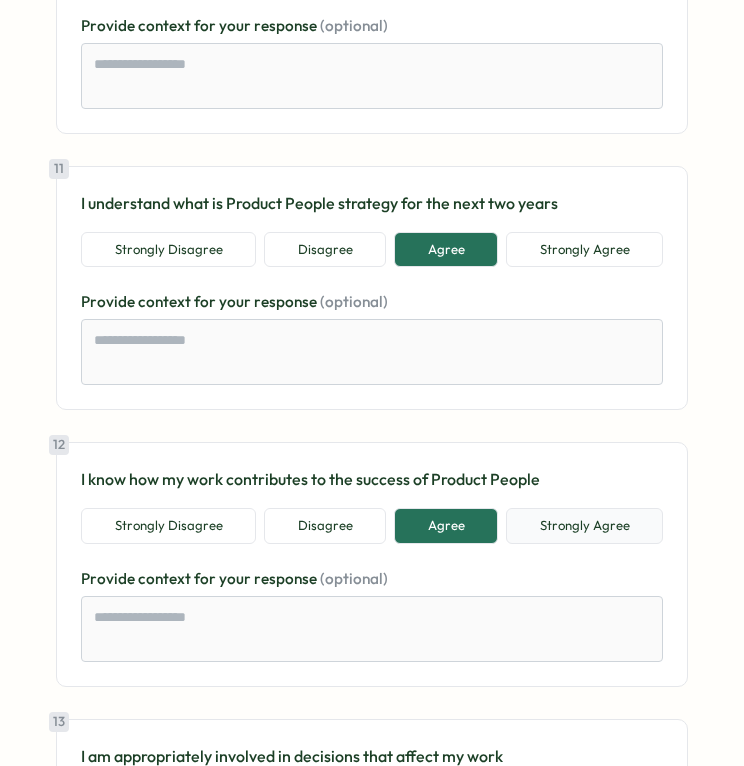 click on "Strongly Agree" at bounding box center [584, 526] 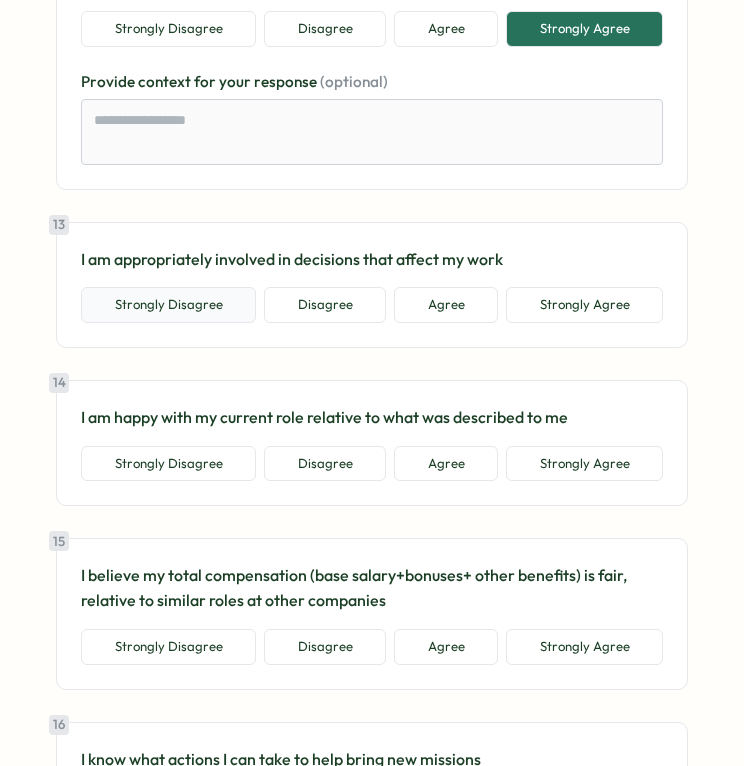 scroll, scrollTop: 3471, scrollLeft: 0, axis: vertical 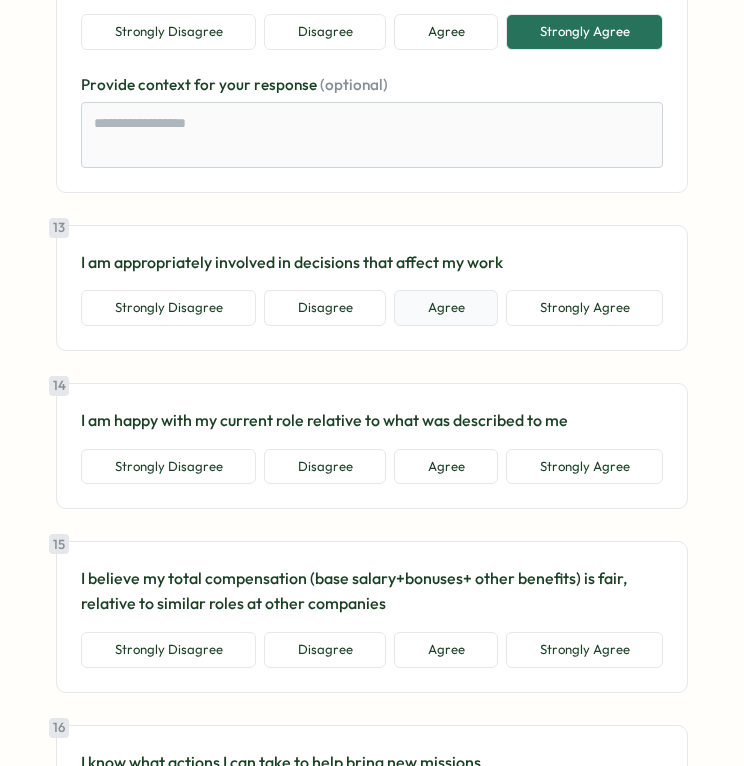 click on "Agree" at bounding box center [446, 308] 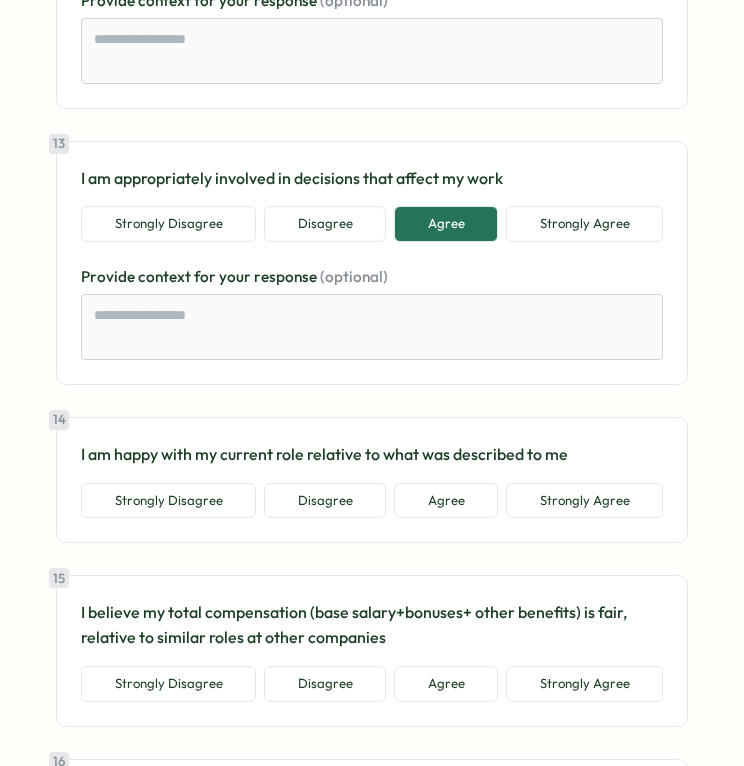 scroll, scrollTop: 3685, scrollLeft: 0, axis: vertical 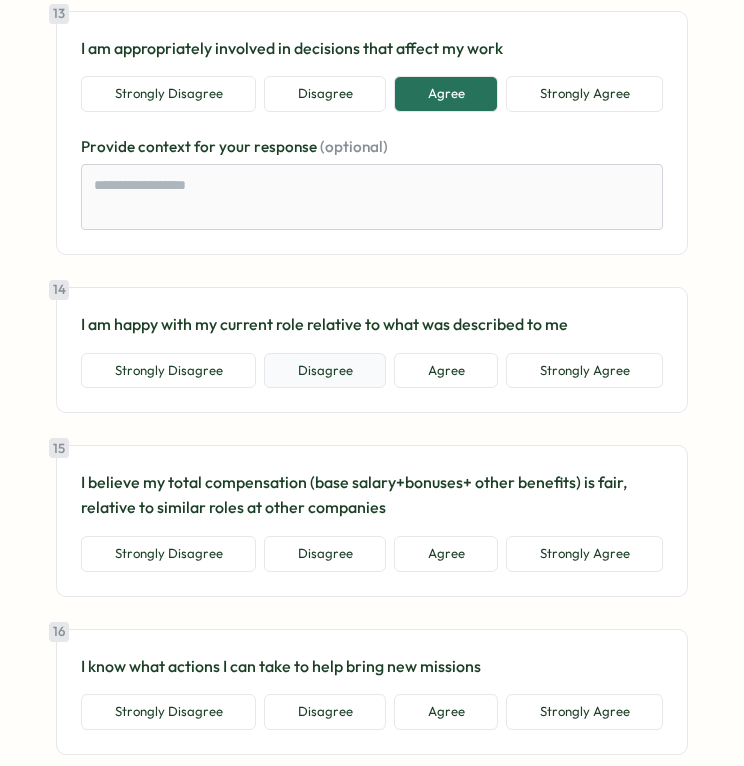 click on "Disagree" at bounding box center [325, 371] 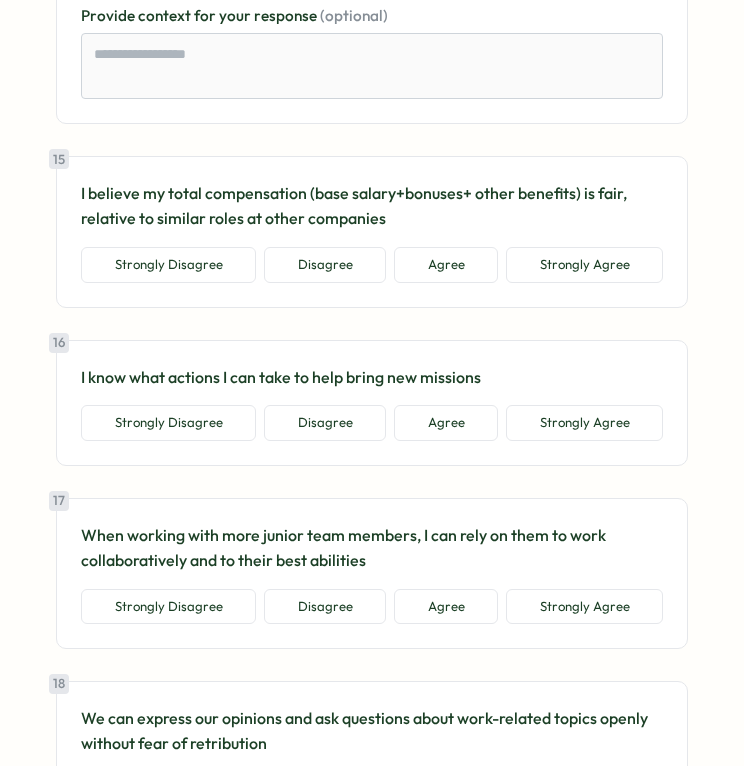 scroll, scrollTop: 3888, scrollLeft: 0, axis: vertical 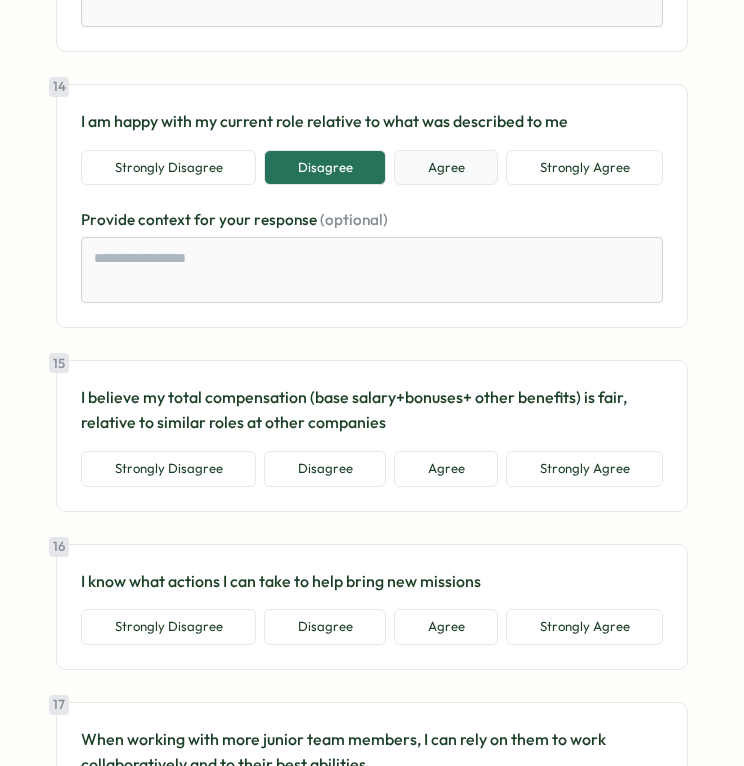 click on "Agree" at bounding box center [446, 168] 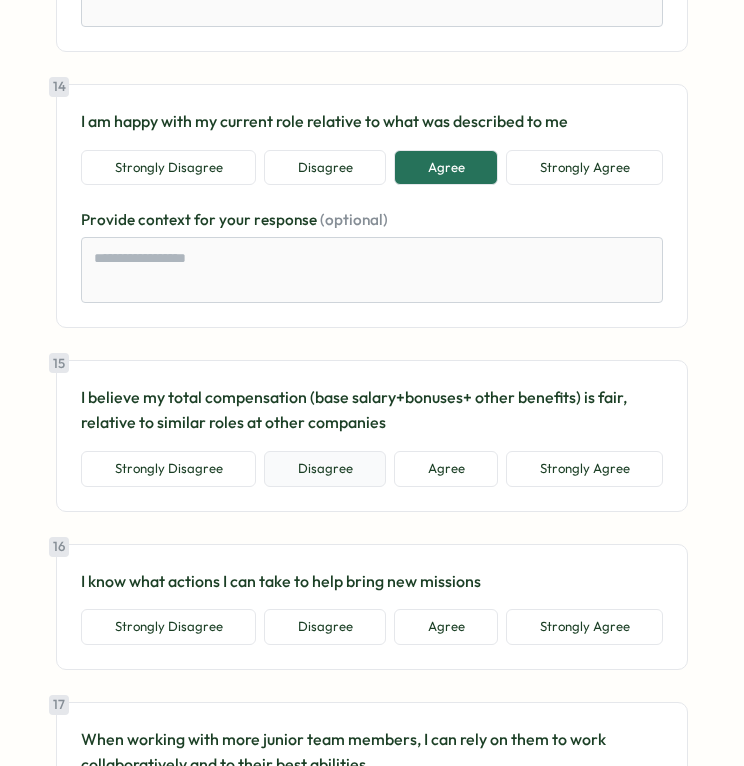 click on "Disagree" at bounding box center [325, 469] 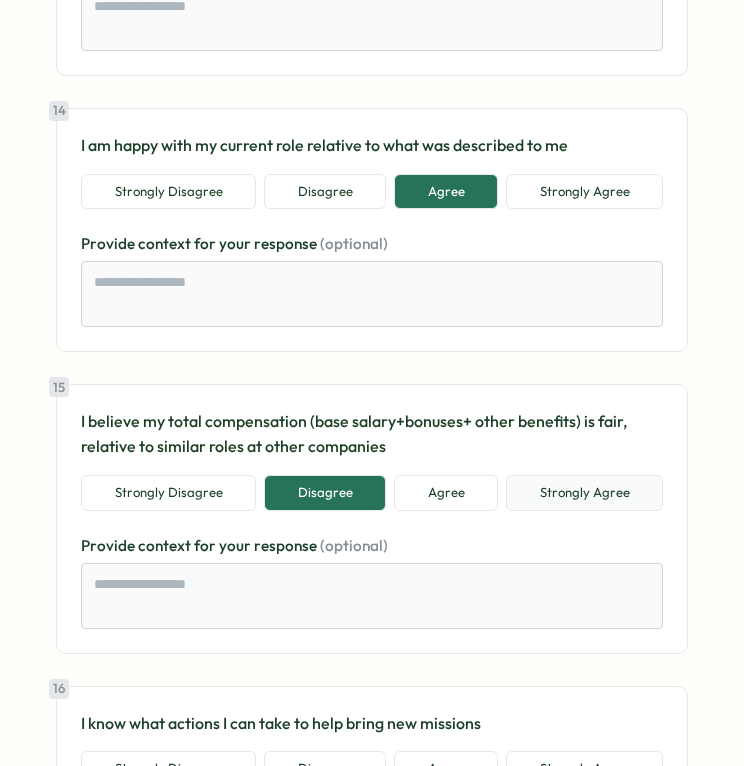 scroll, scrollTop: 4068, scrollLeft: 0, axis: vertical 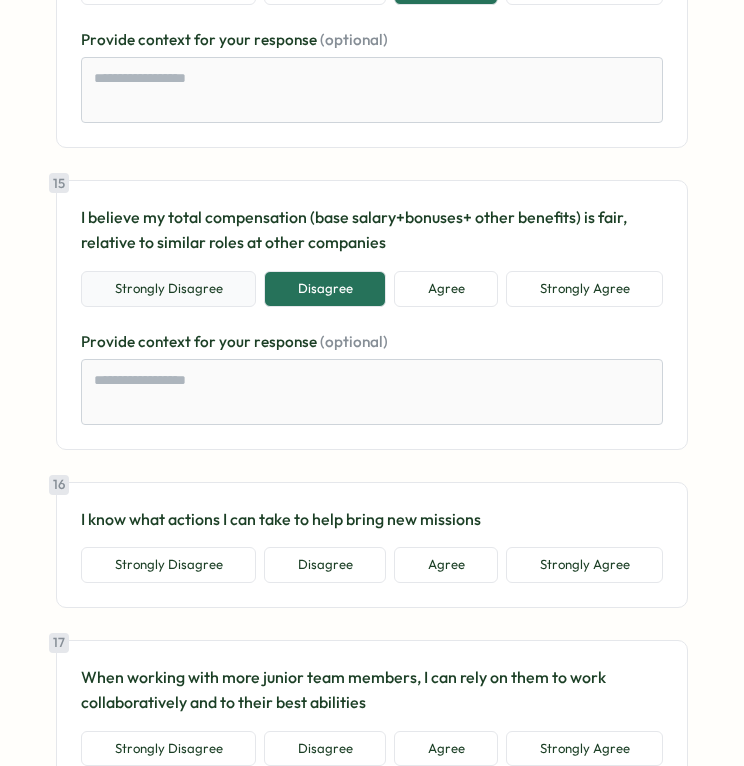 click on "Strongly Disagree" at bounding box center [168, 289] 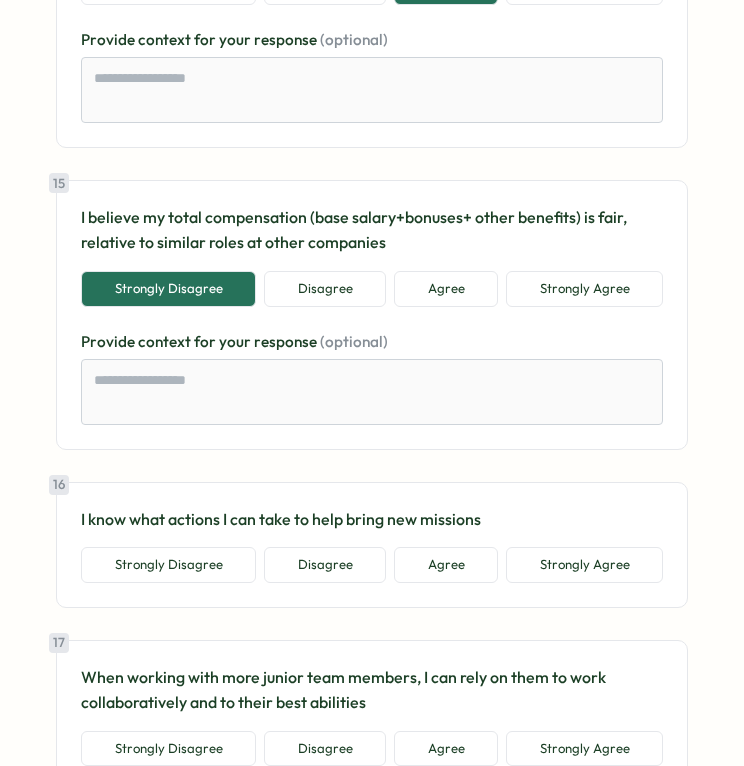 scroll, scrollTop: 4255, scrollLeft: 0, axis: vertical 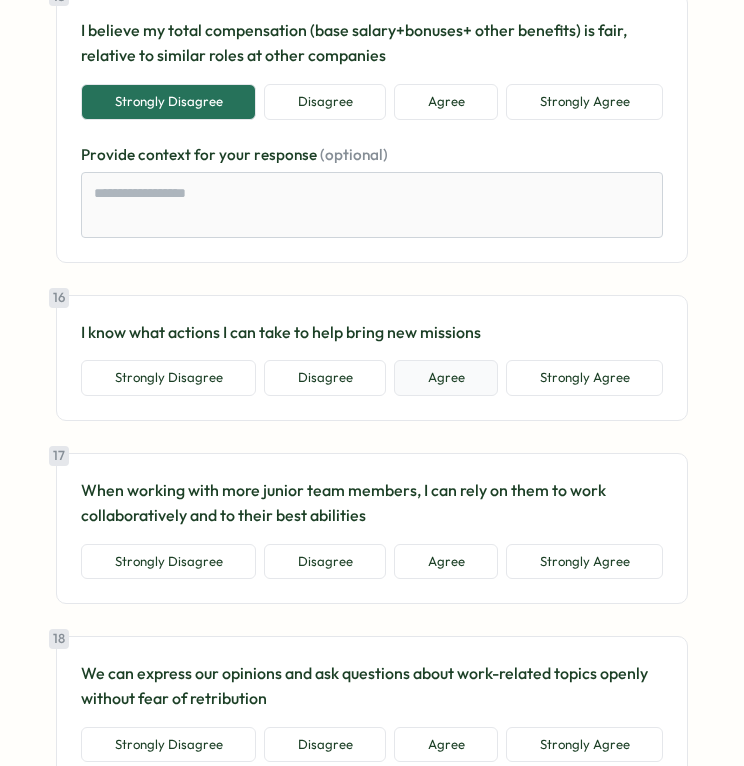 click on "Agree" at bounding box center (446, 378) 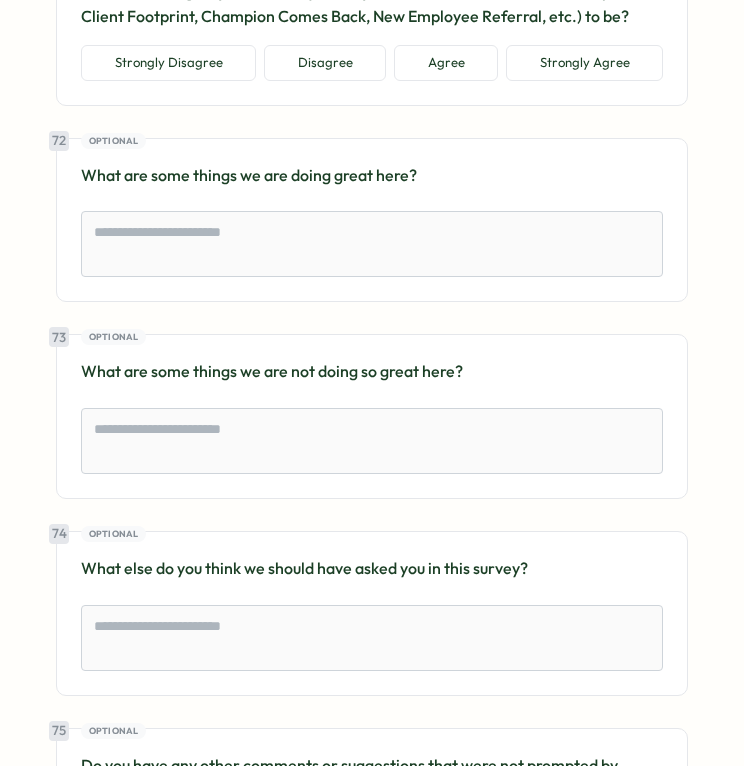 scroll, scrollTop: 14595, scrollLeft: 0, axis: vertical 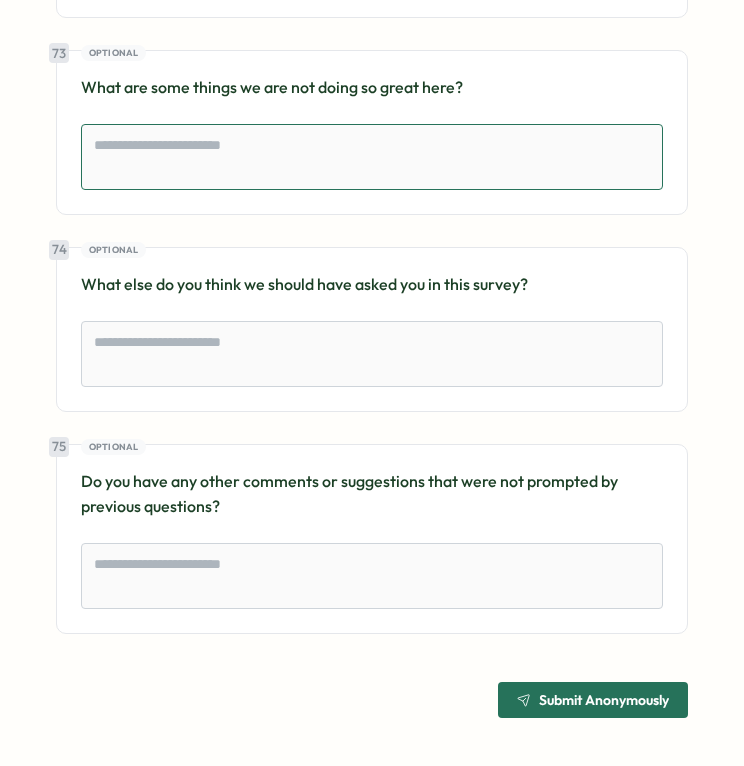 click at bounding box center (372, 157) 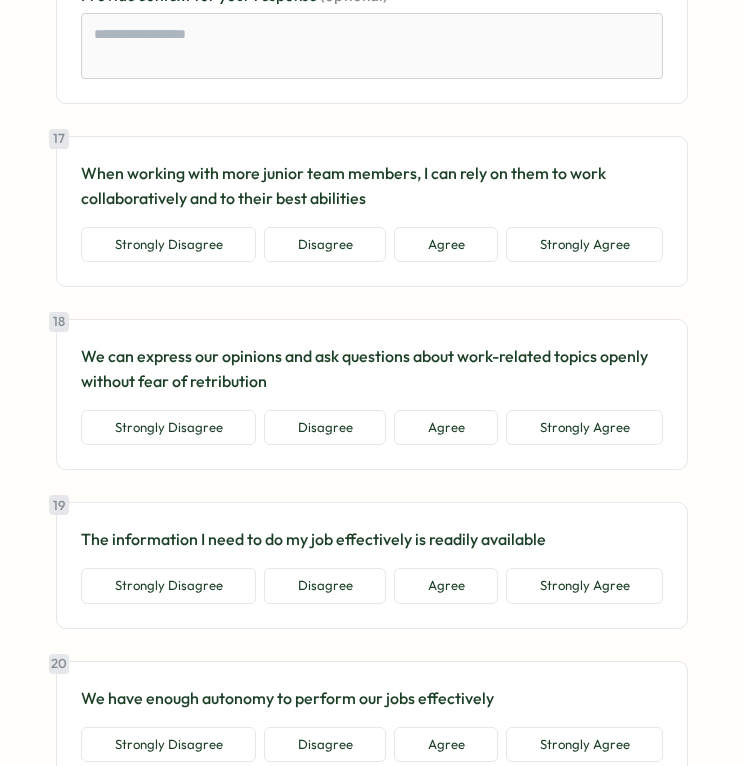 scroll, scrollTop: 4697, scrollLeft: 0, axis: vertical 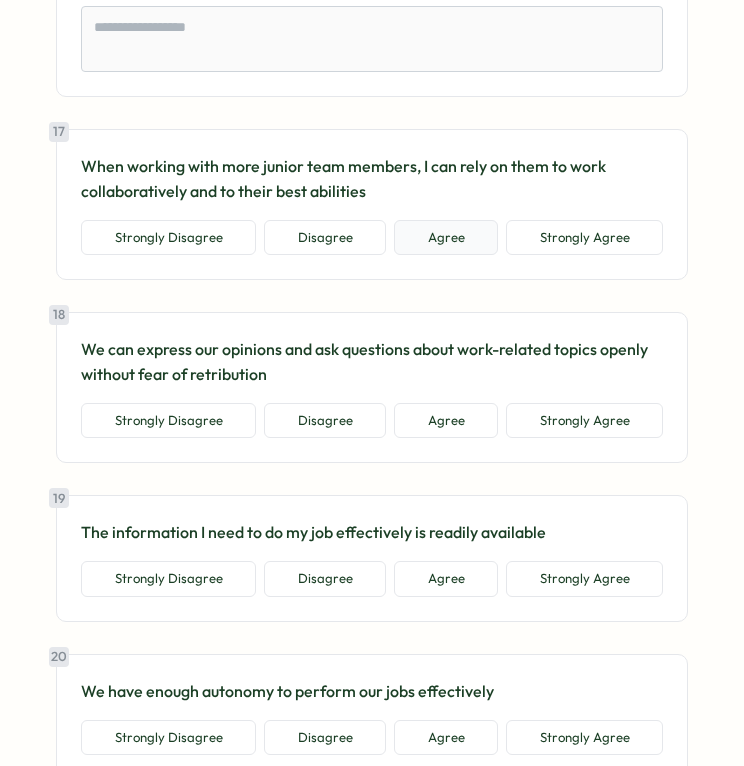 click on "Agree" at bounding box center (446, 238) 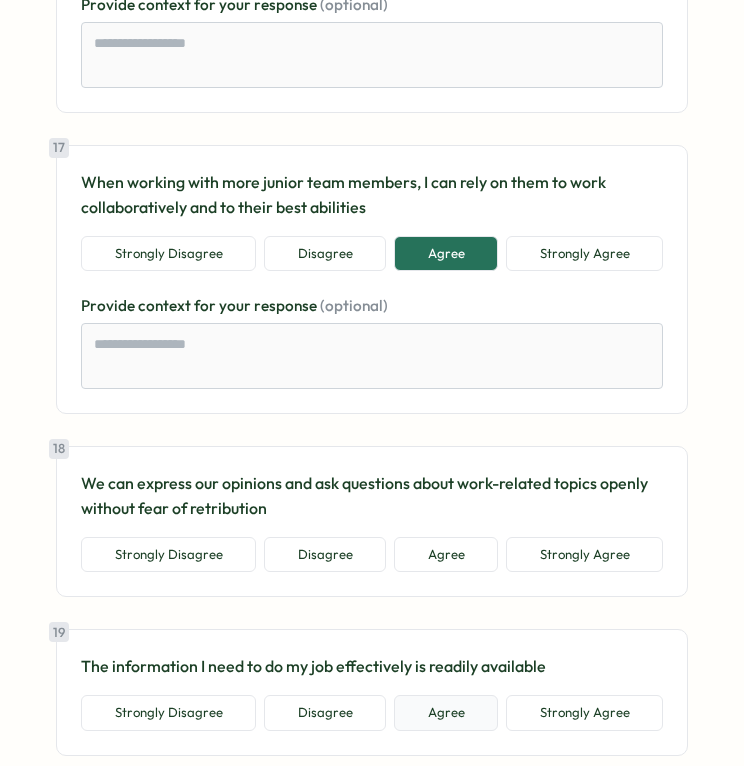 scroll, scrollTop: 4868, scrollLeft: 0, axis: vertical 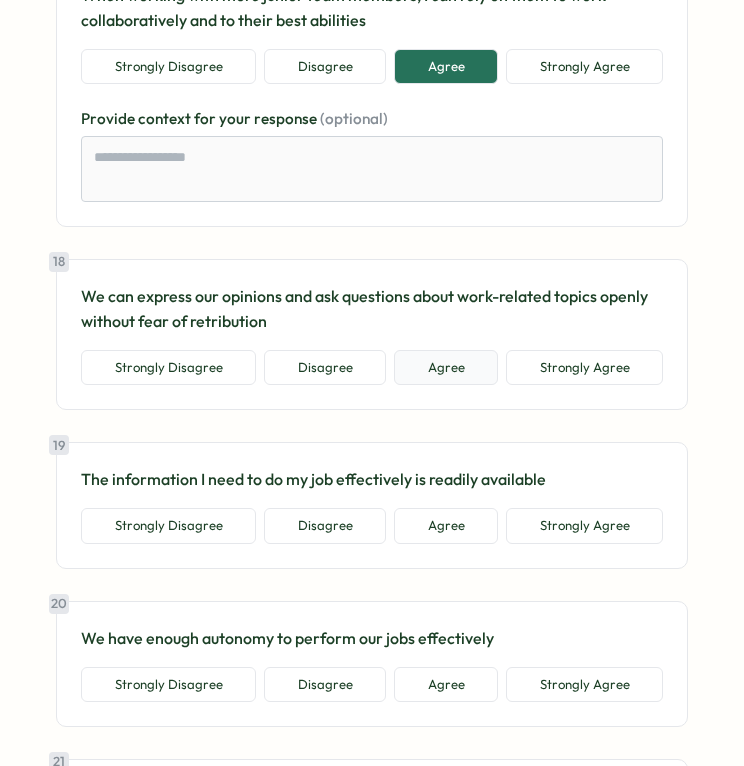 click on "Agree" at bounding box center [446, 368] 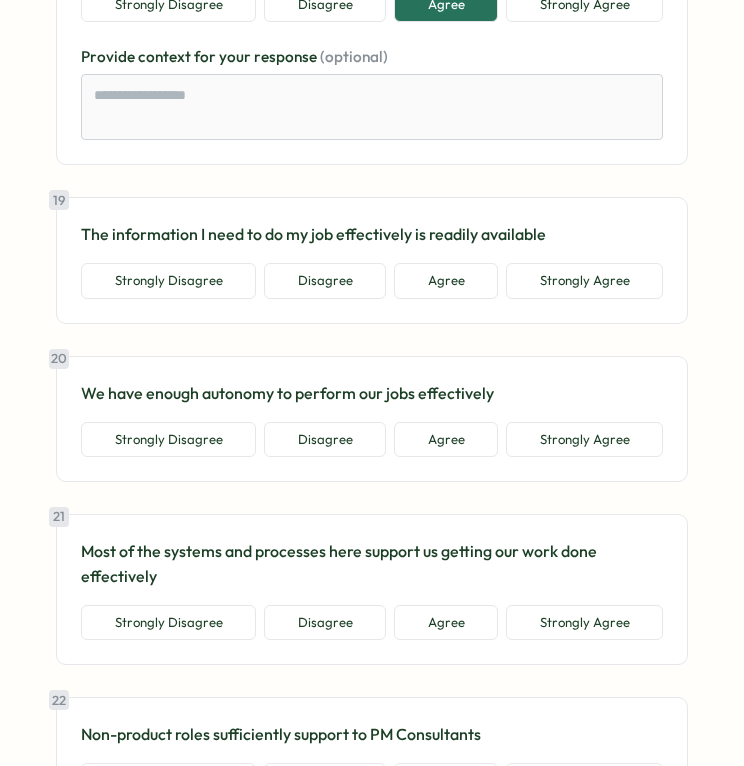 scroll, scrollTop: 5237, scrollLeft: 0, axis: vertical 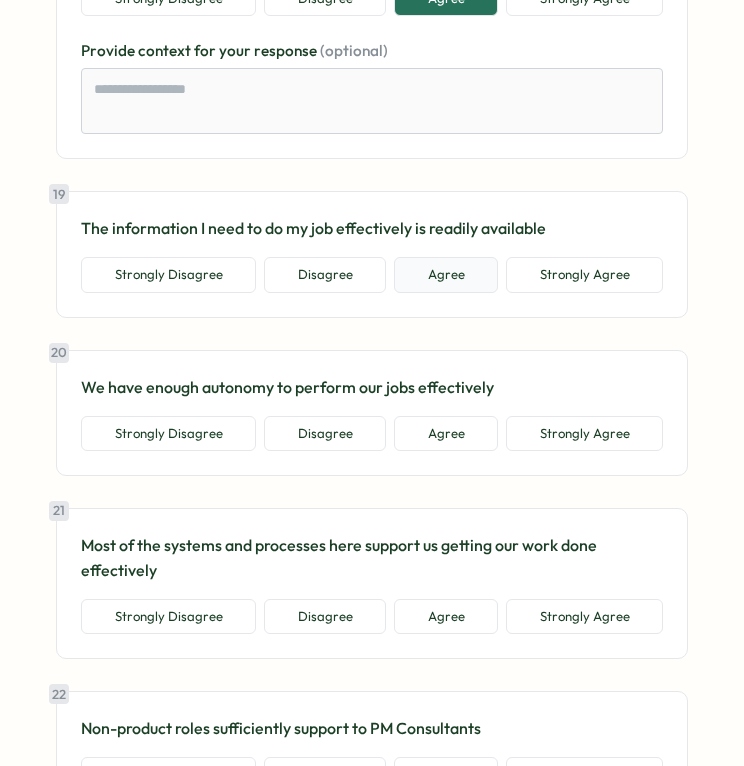 click on "Agree" at bounding box center (446, 275) 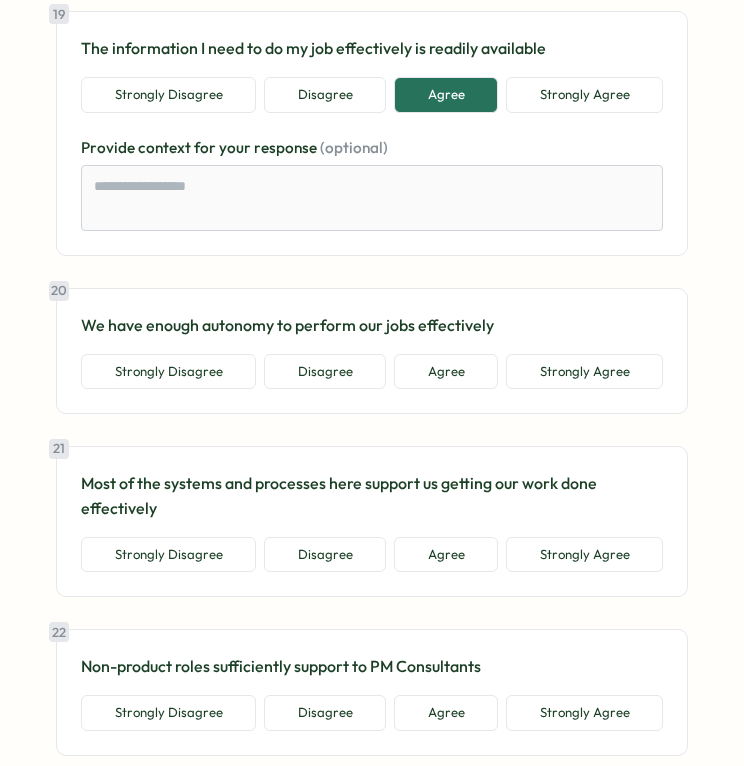 scroll, scrollTop: 5425, scrollLeft: 0, axis: vertical 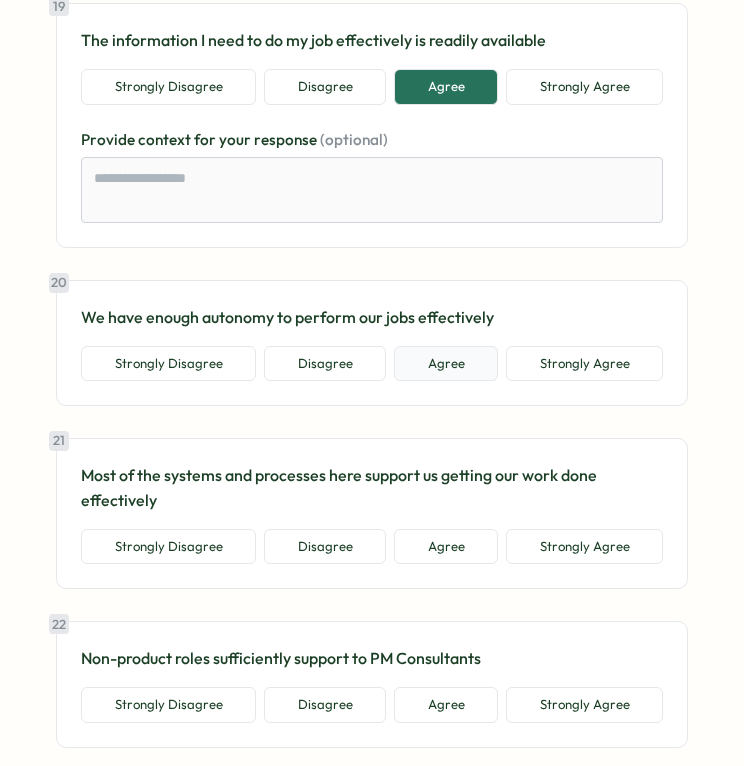 click on "Agree" at bounding box center (446, 364) 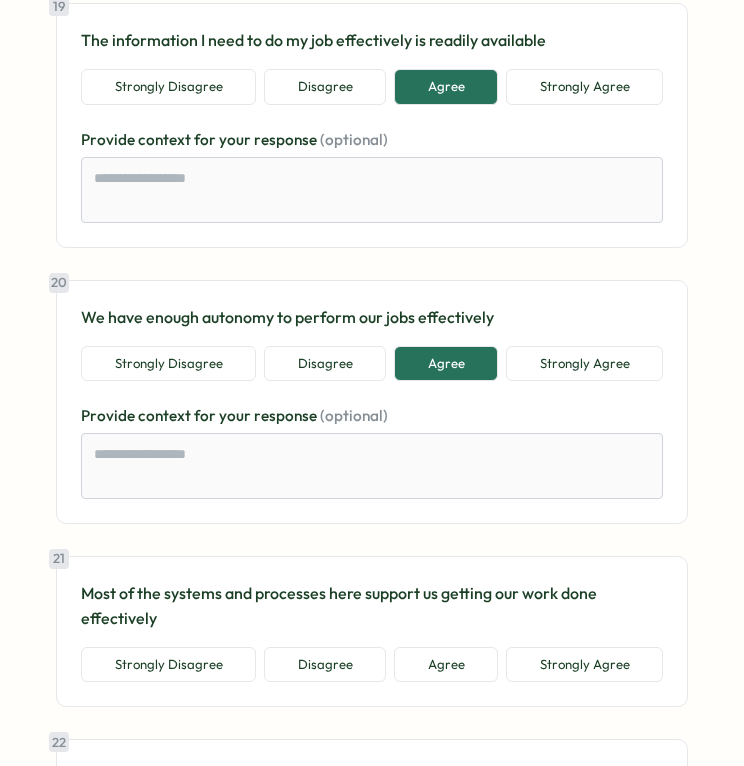 scroll, scrollTop: 5832, scrollLeft: 0, axis: vertical 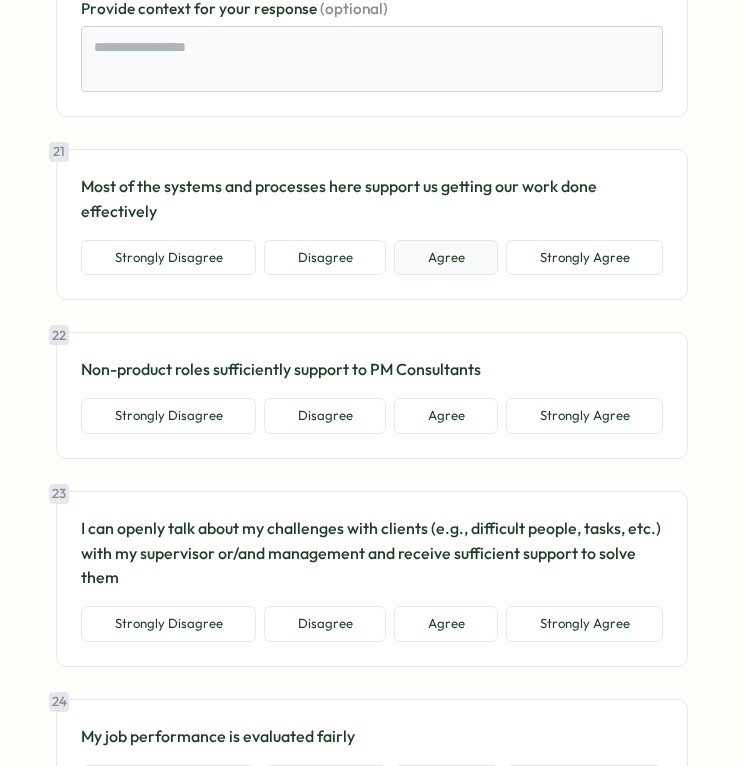 click on "Agree" at bounding box center [446, 258] 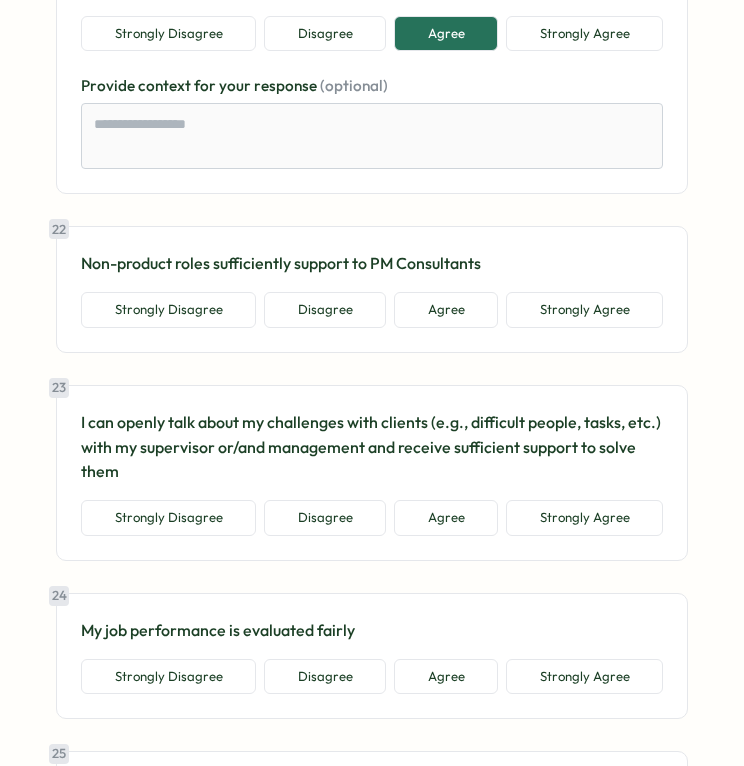 scroll, scrollTop: 6060, scrollLeft: 0, axis: vertical 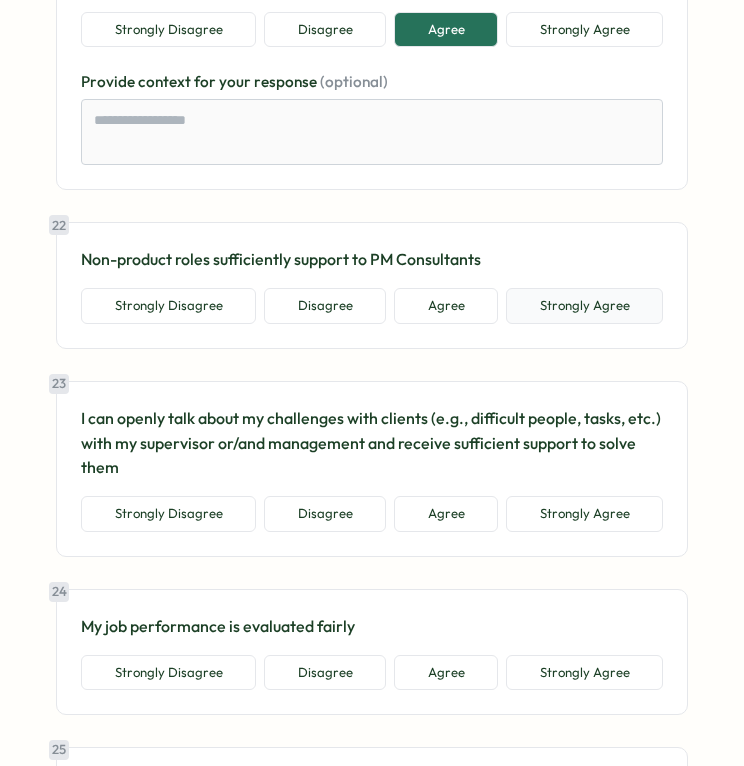 click on "Strongly Agree" at bounding box center (584, 306) 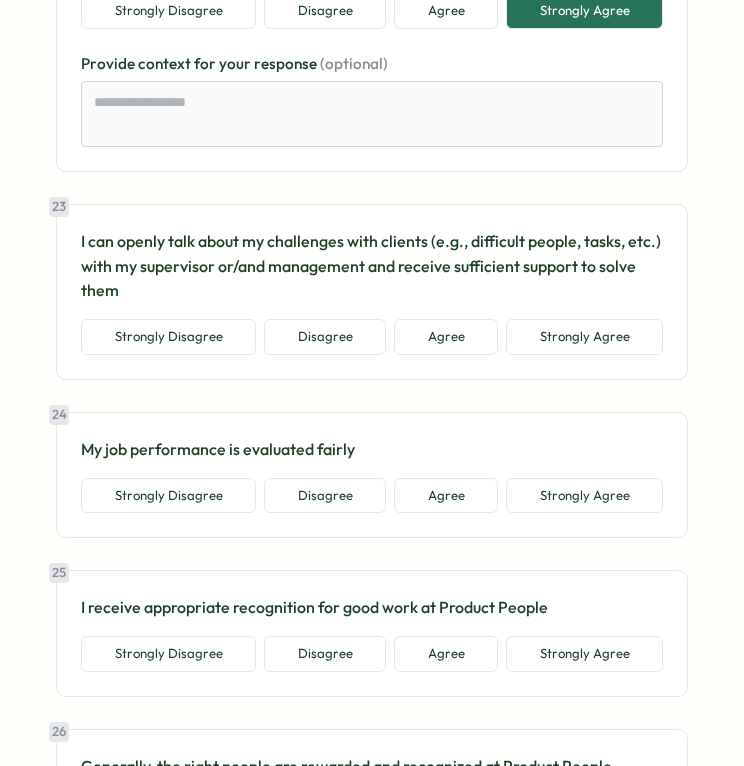 scroll, scrollTop: 6429, scrollLeft: 0, axis: vertical 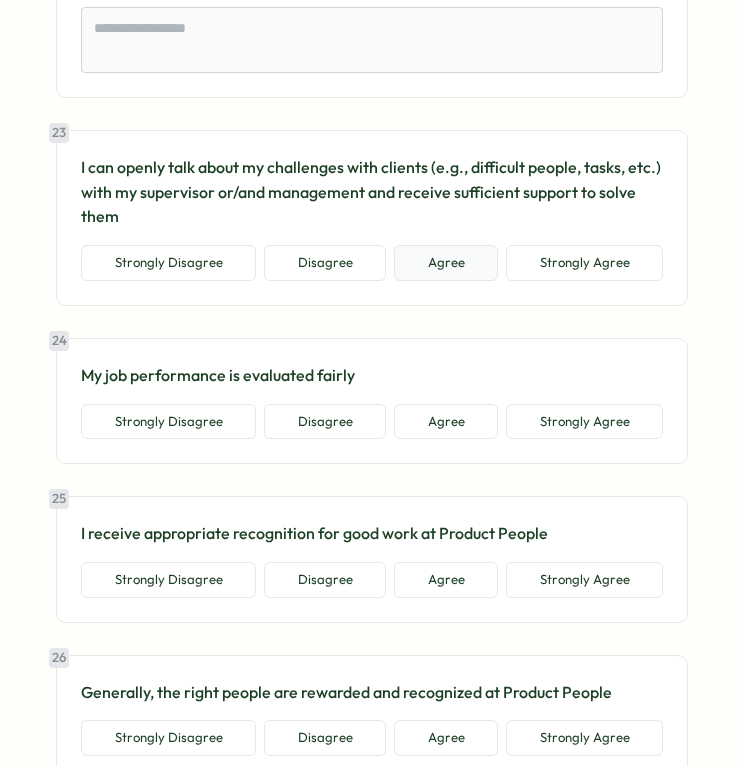 click on "Agree" at bounding box center [446, 263] 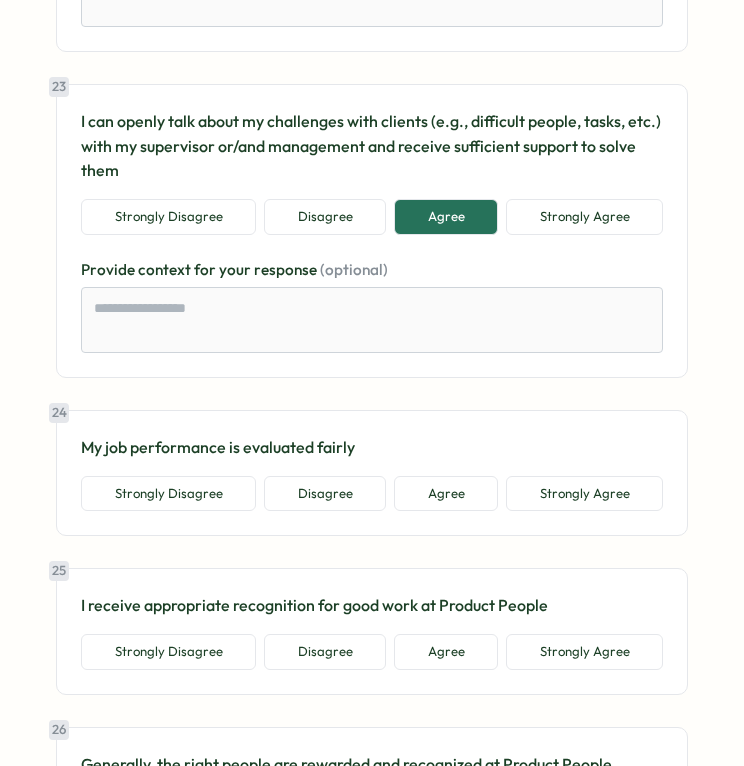 scroll, scrollTop: 6678, scrollLeft: 0, axis: vertical 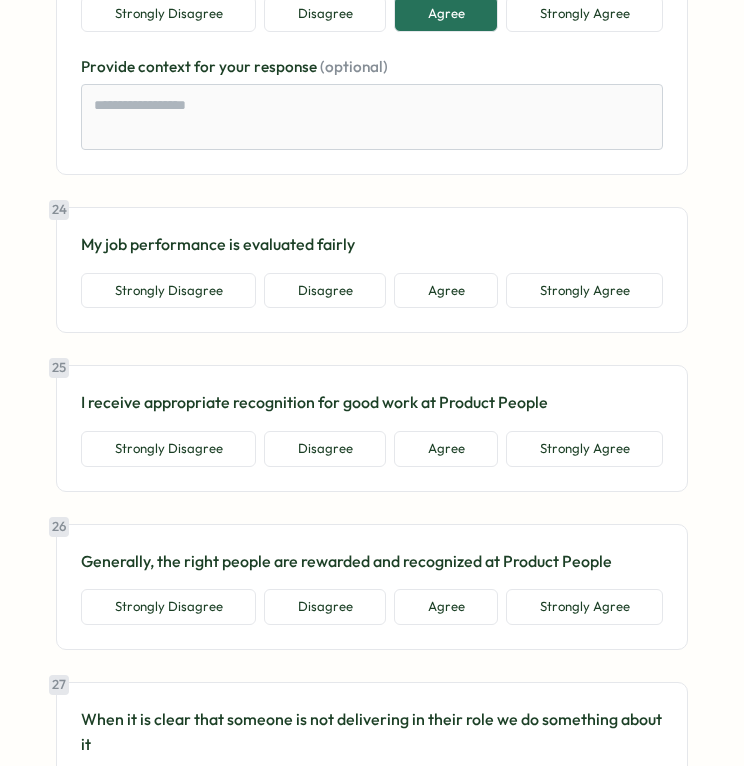 click on "Agree" at bounding box center [446, 291] 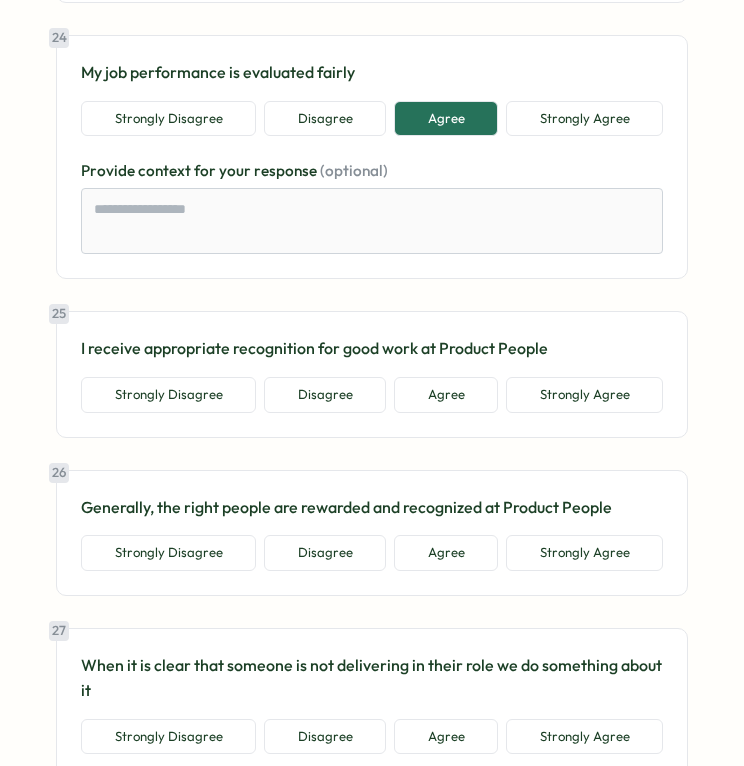 scroll, scrollTop: 7037, scrollLeft: 0, axis: vertical 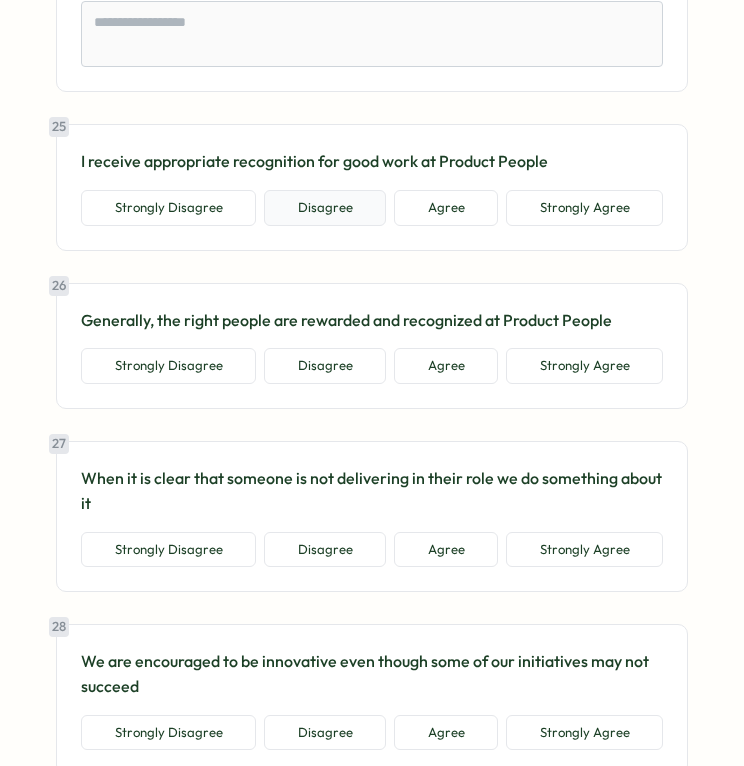 click on "Disagree" at bounding box center (325, 208) 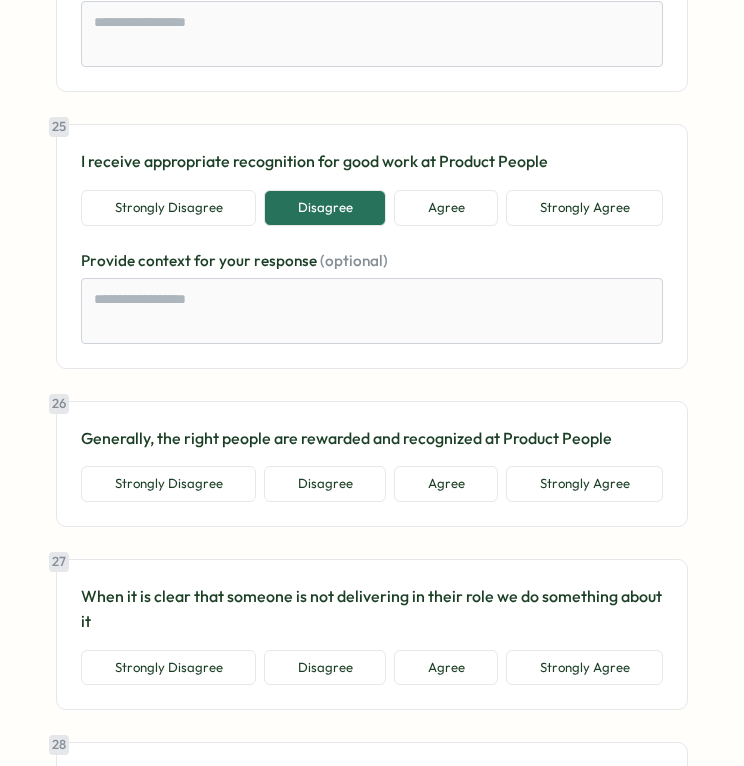 scroll, scrollTop: 7241, scrollLeft: 0, axis: vertical 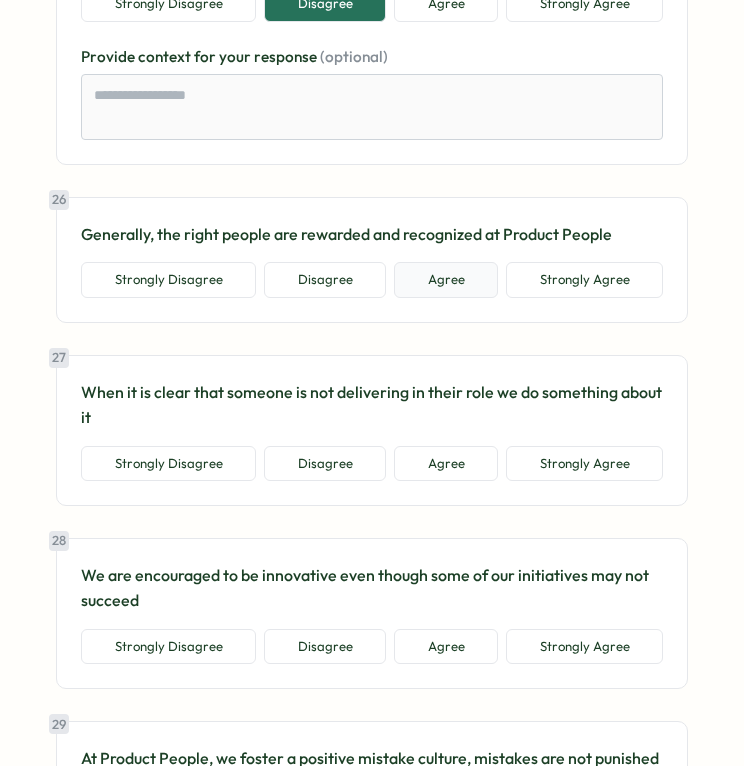 click on "Agree" at bounding box center (446, 280) 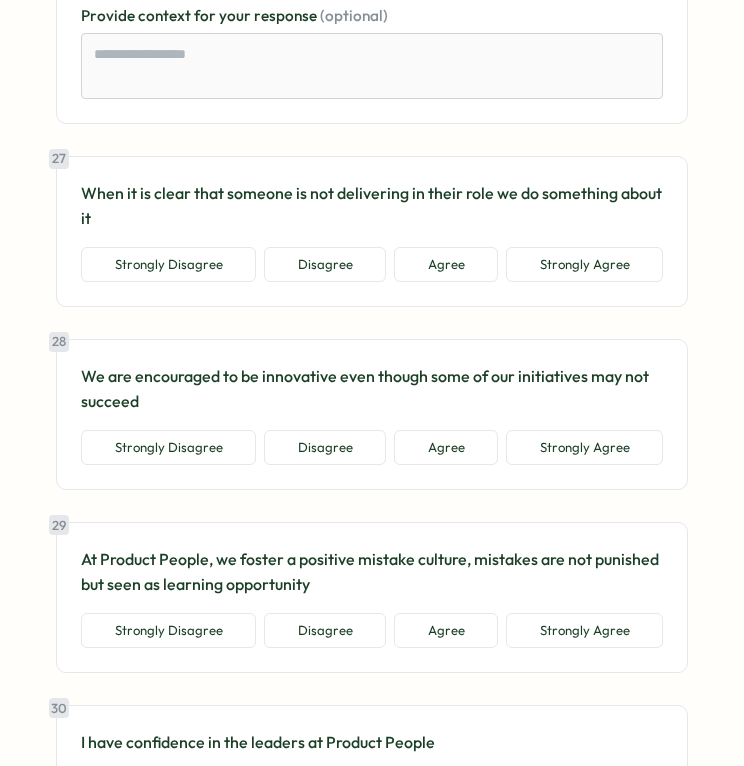 scroll, scrollTop: 7581, scrollLeft: 0, axis: vertical 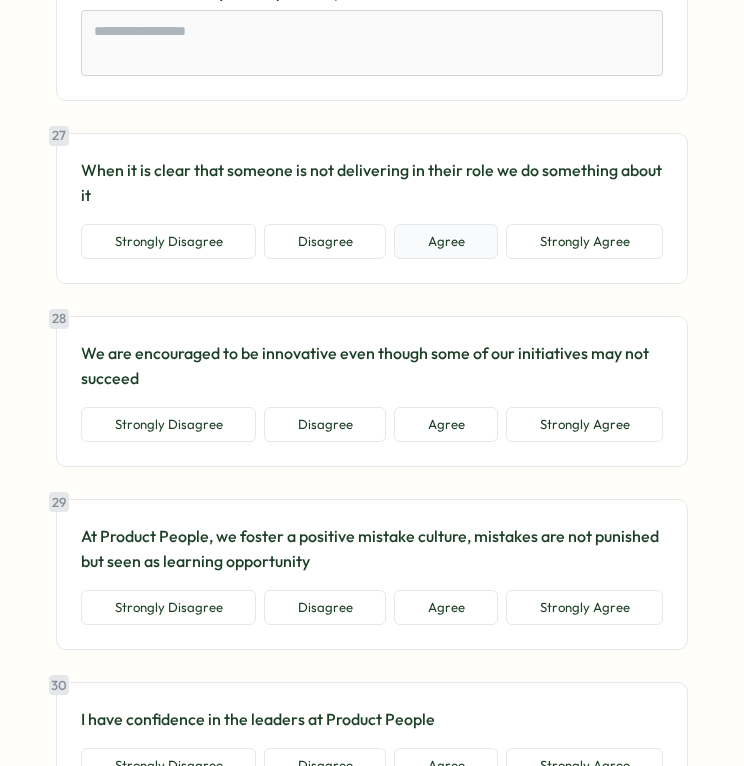 click on "Agree" at bounding box center (446, 242) 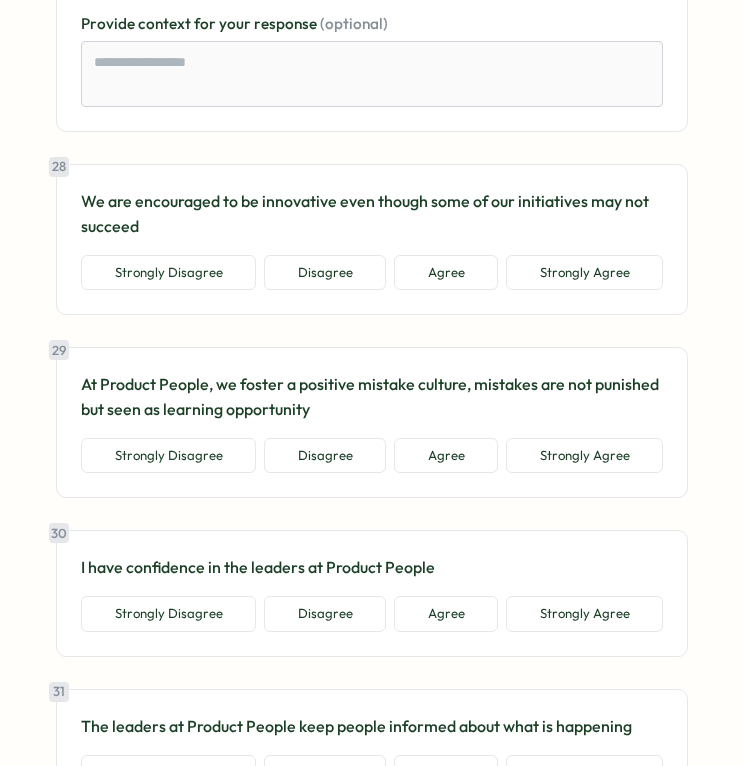 scroll, scrollTop: 7953, scrollLeft: 0, axis: vertical 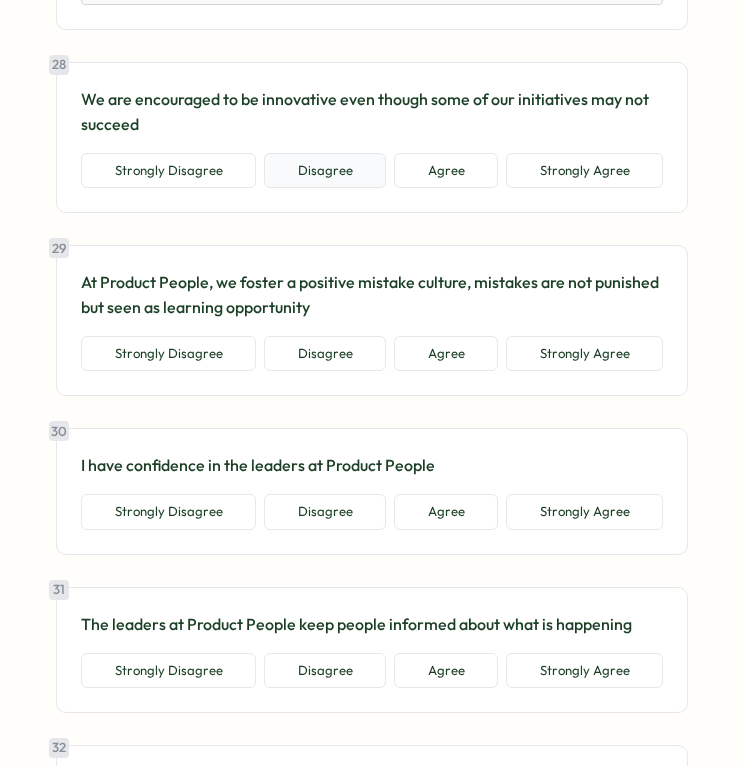 click on "Disagree" at bounding box center (325, 171) 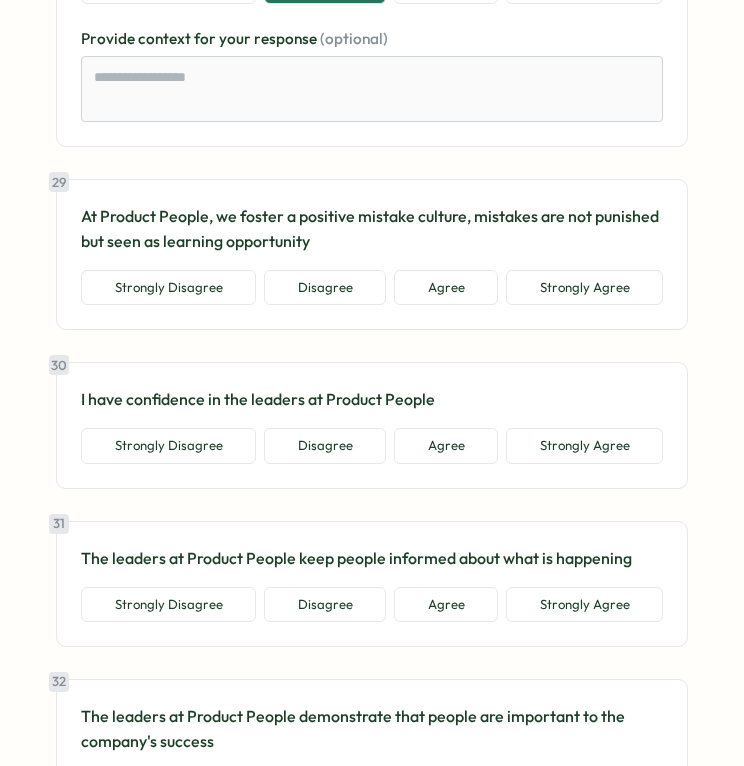 scroll, scrollTop: 8140, scrollLeft: 0, axis: vertical 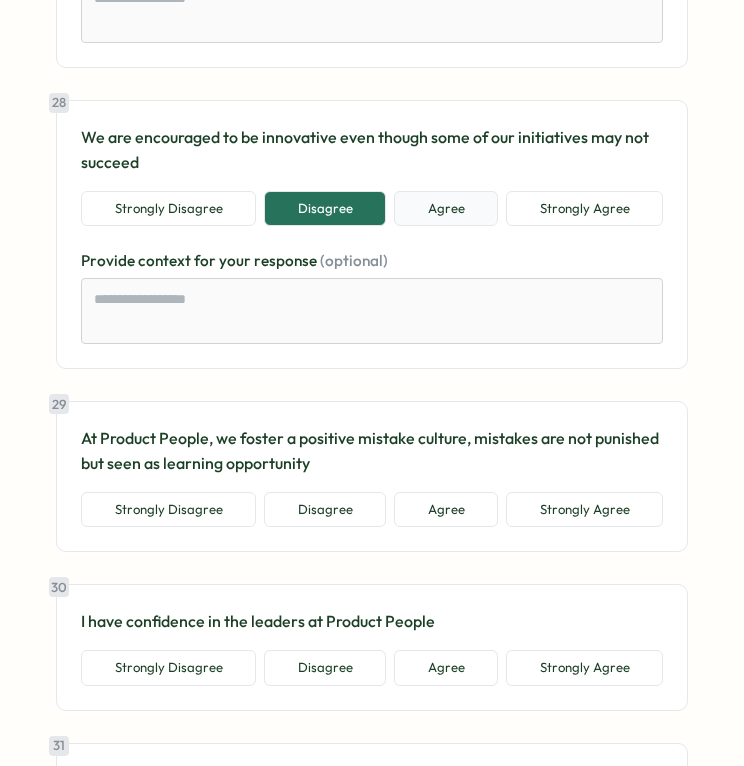 click on "Agree" at bounding box center [446, 209] 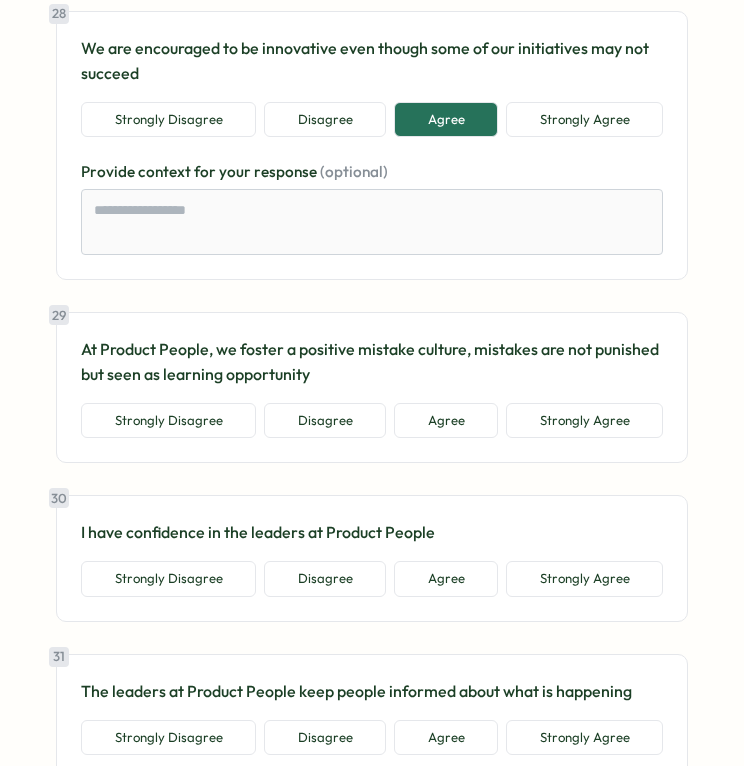 scroll, scrollTop: 8103, scrollLeft: 0, axis: vertical 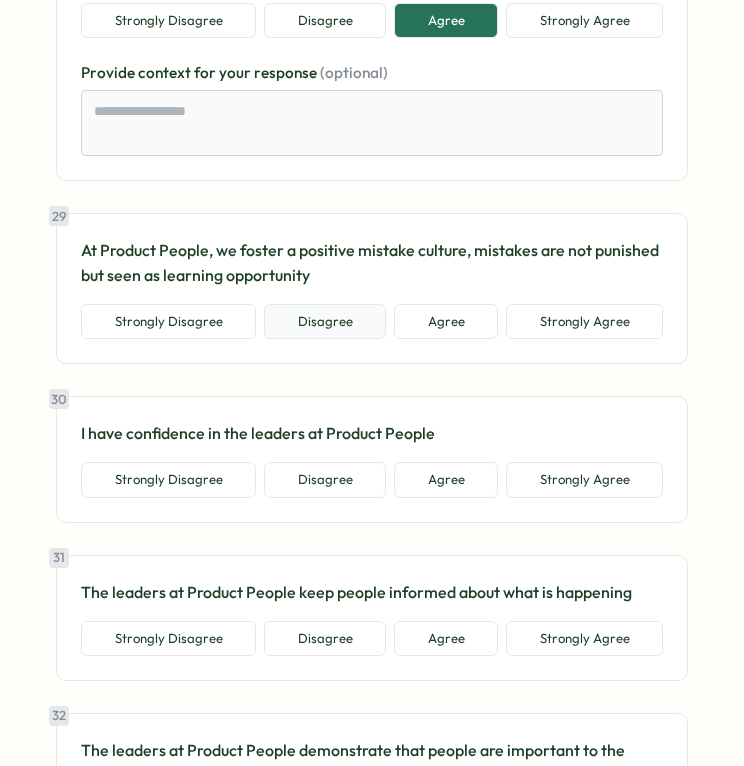 click on "Disagree" at bounding box center (325, 322) 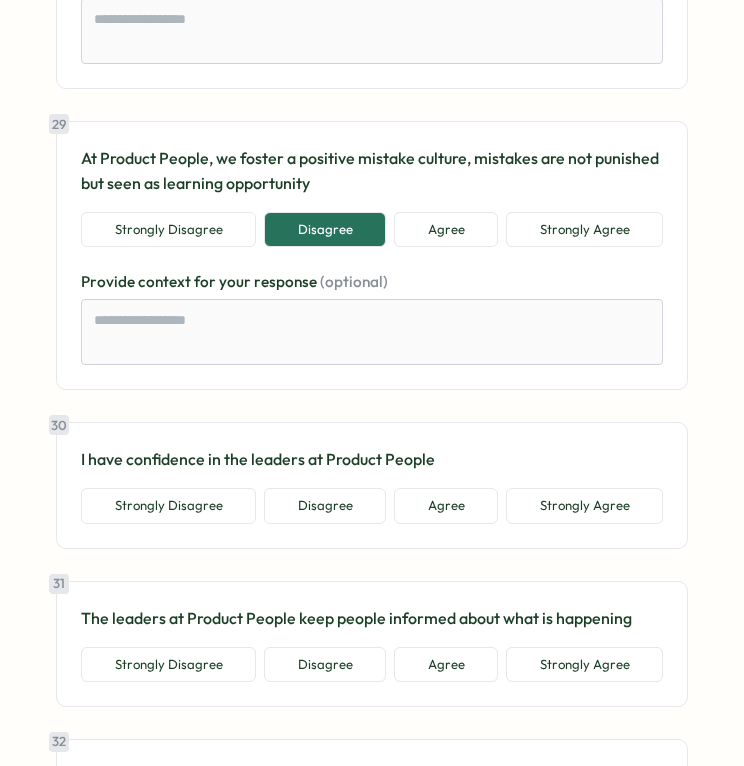 scroll, scrollTop: 8290, scrollLeft: 0, axis: vertical 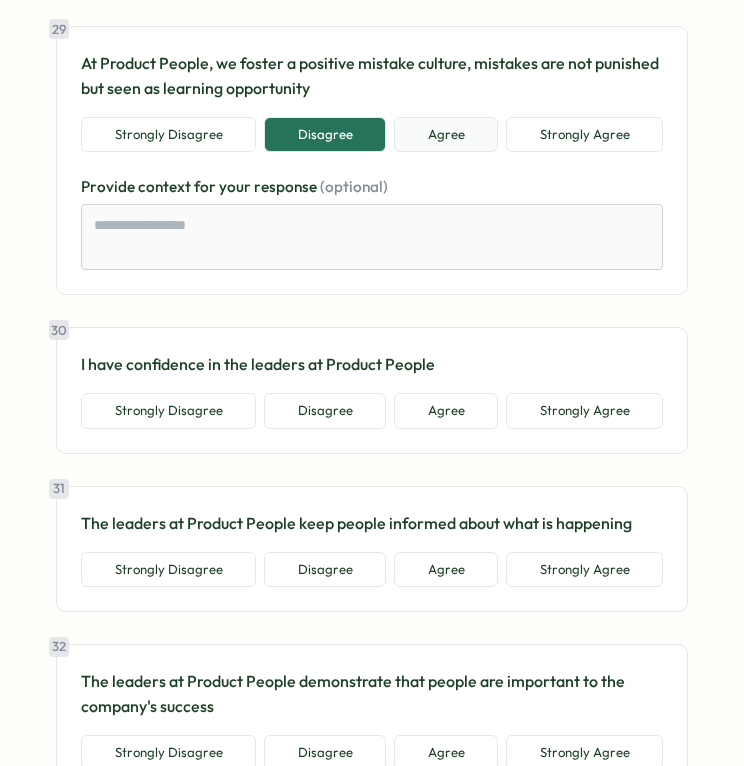 click on "Agree" at bounding box center (446, 135) 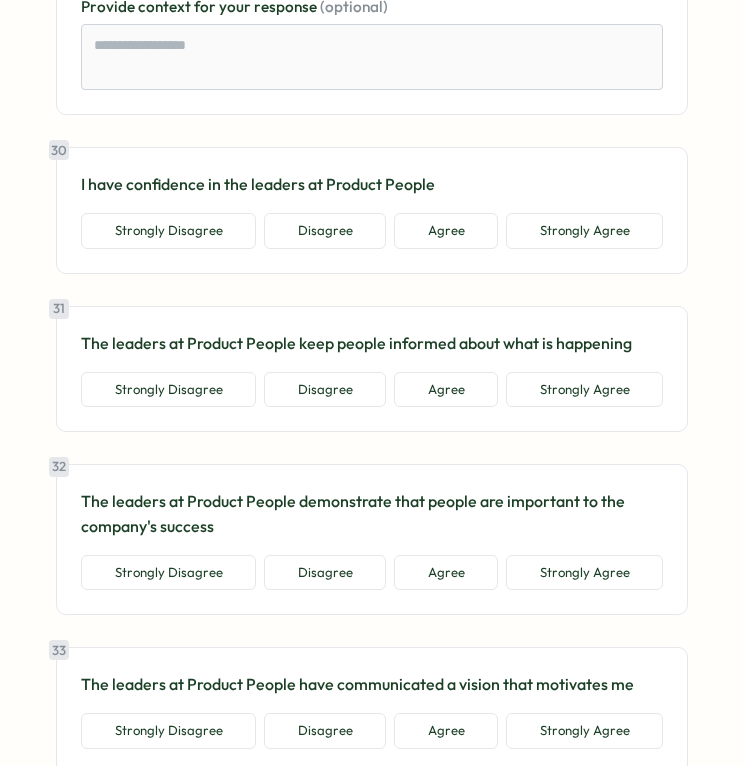 scroll, scrollTop: 8475, scrollLeft: 0, axis: vertical 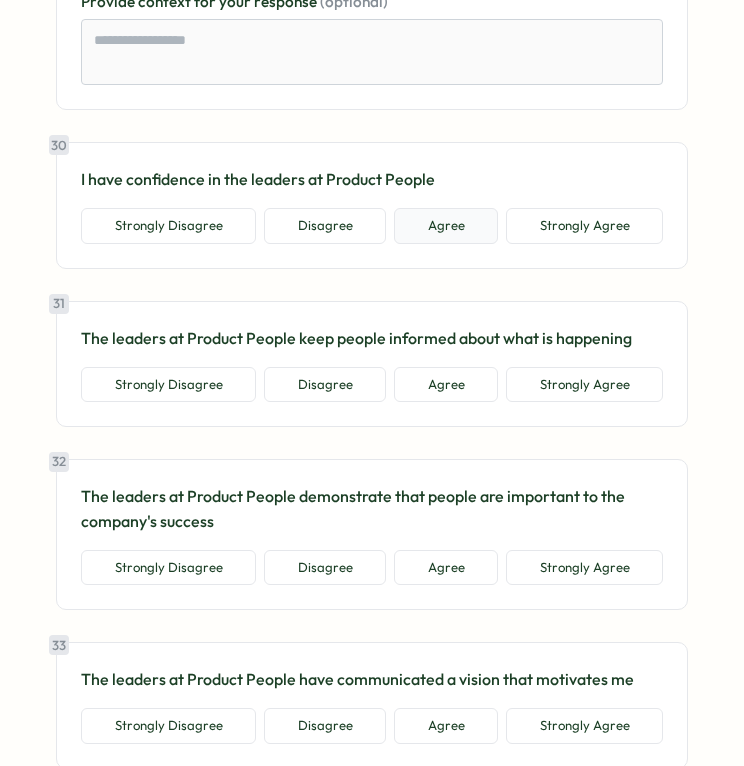click on "Agree" at bounding box center [446, 226] 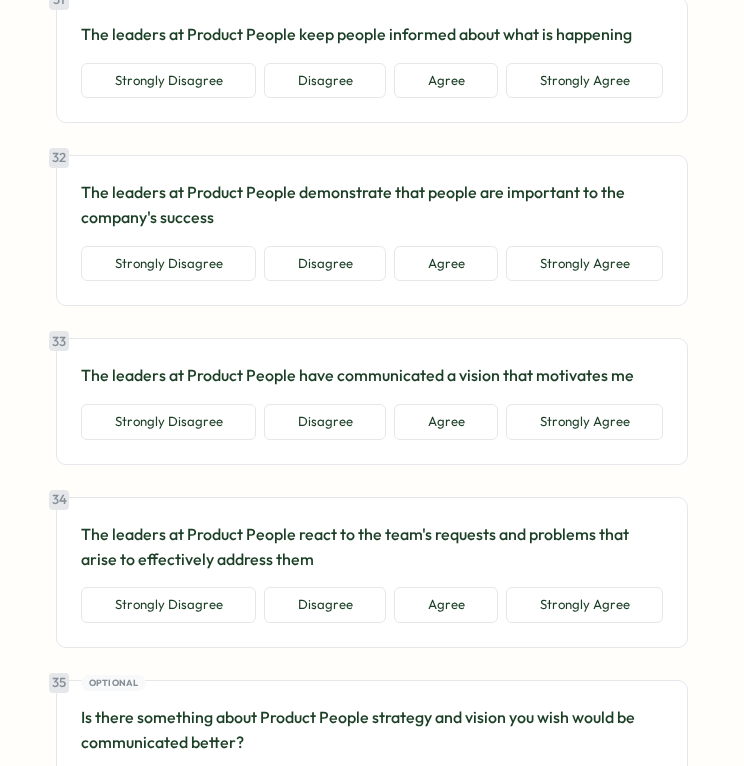 scroll, scrollTop: 8713, scrollLeft: 0, axis: vertical 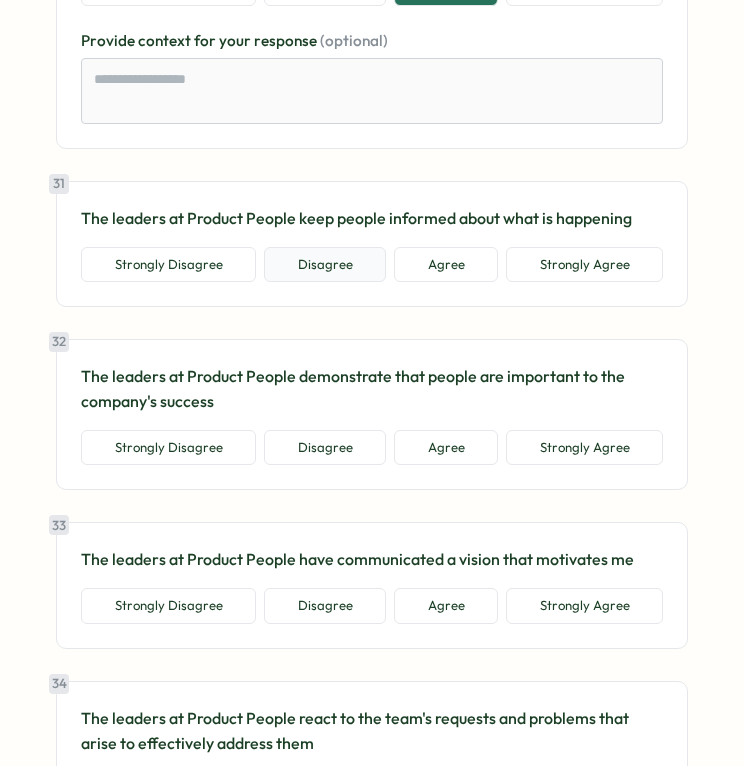 click on "Disagree" at bounding box center (325, 265) 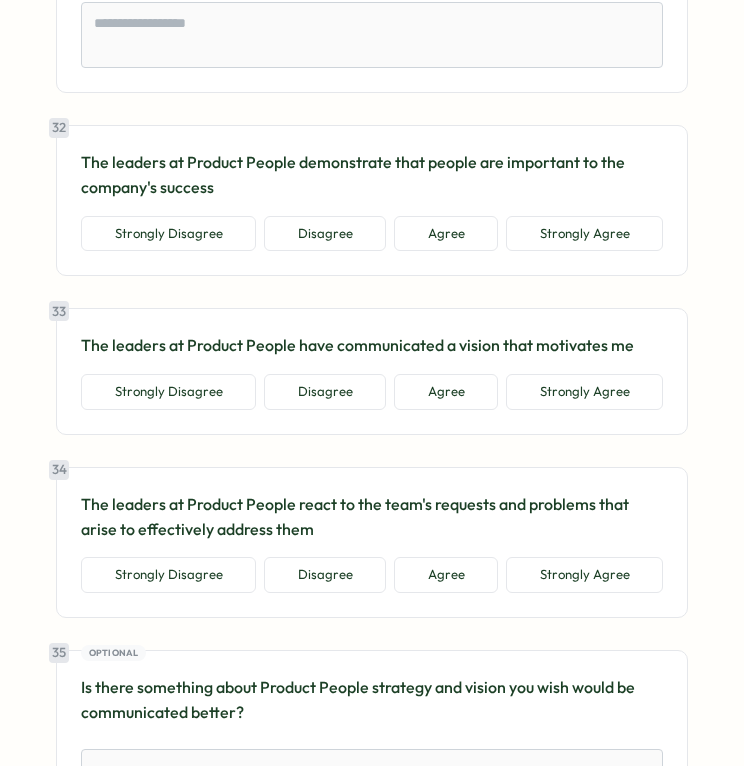 scroll, scrollTop: 9076, scrollLeft: 0, axis: vertical 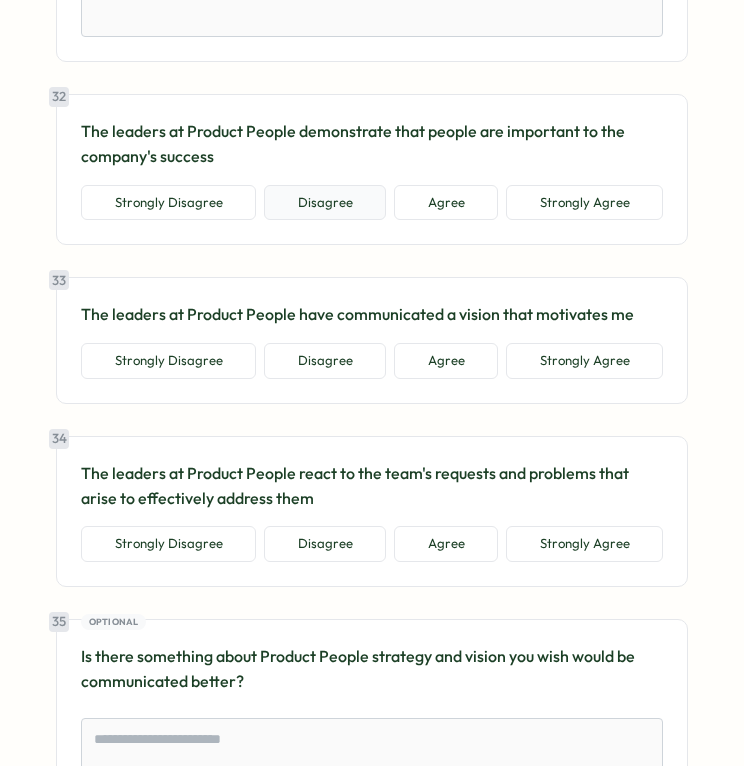 click on "Disagree" at bounding box center (325, 203) 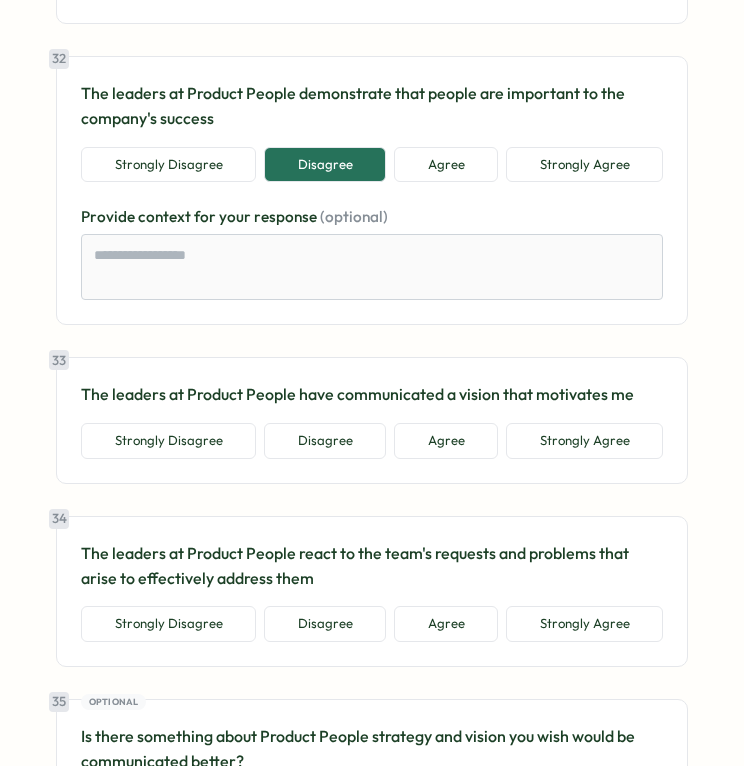 scroll, scrollTop: 9318, scrollLeft: 0, axis: vertical 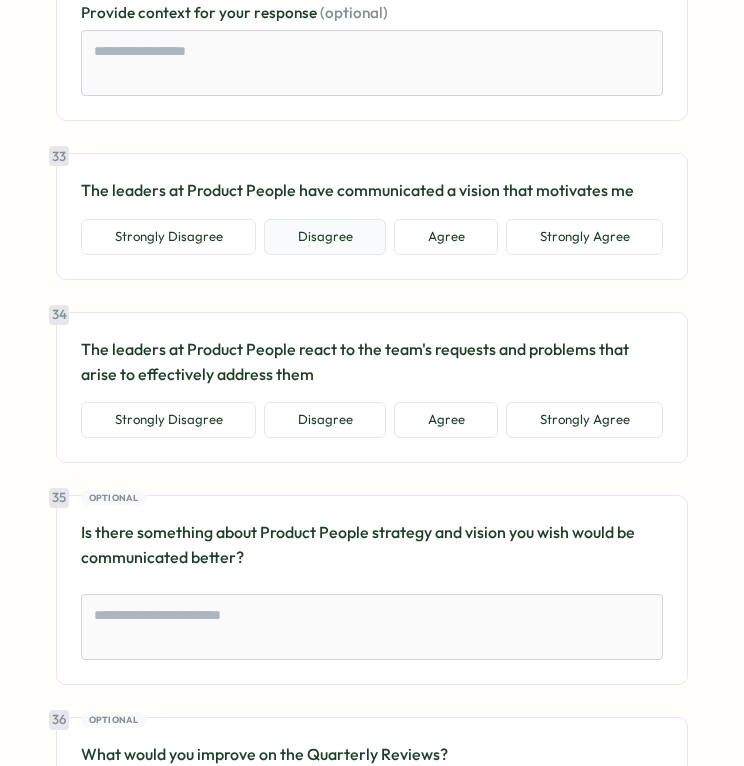 click on "Disagree" at bounding box center (325, 237) 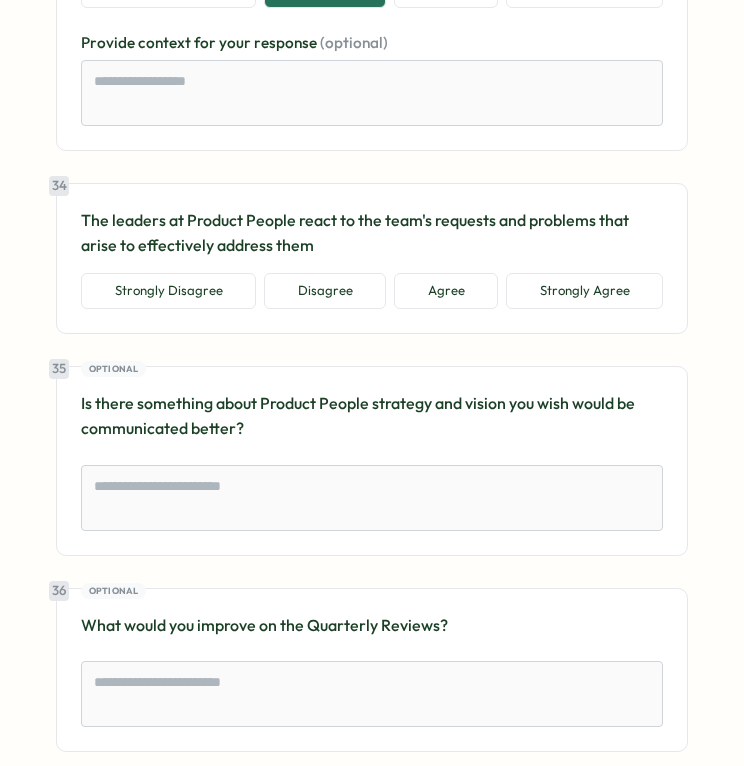scroll, scrollTop: 9572, scrollLeft: 0, axis: vertical 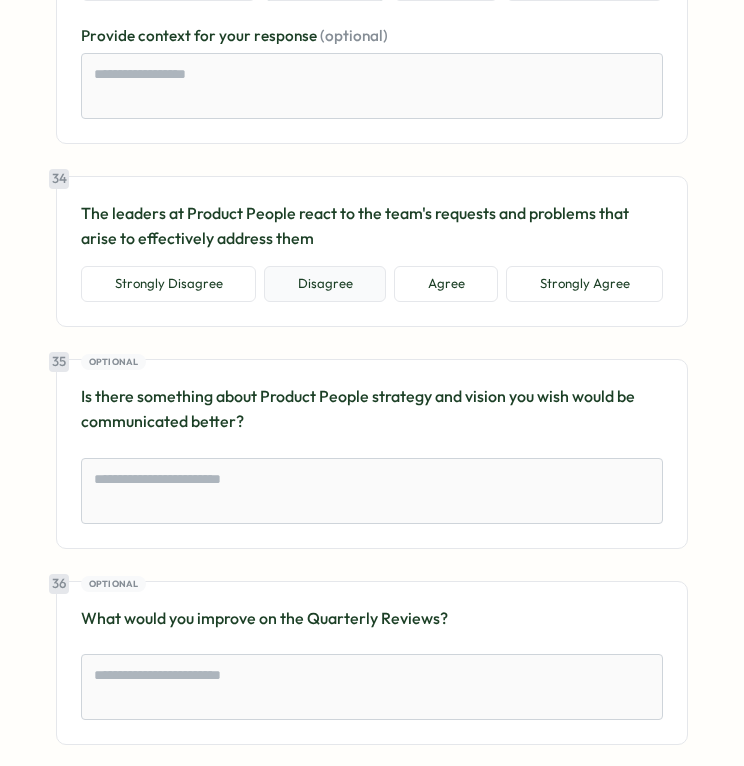 click on "Disagree" at bounding box center [325, 284] 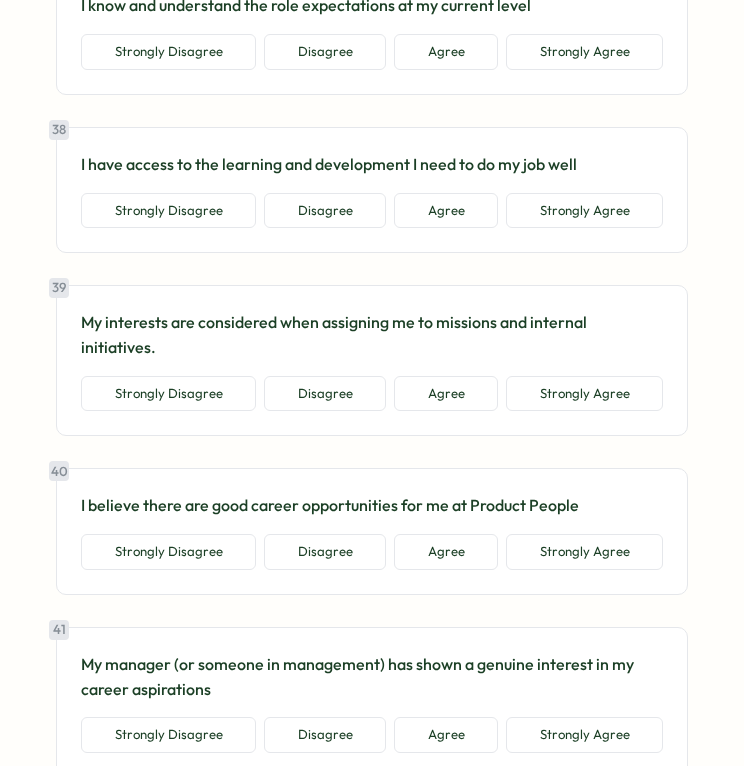 scroll, scrollTop: 10311, scrollLeft: 0, axis: vertical 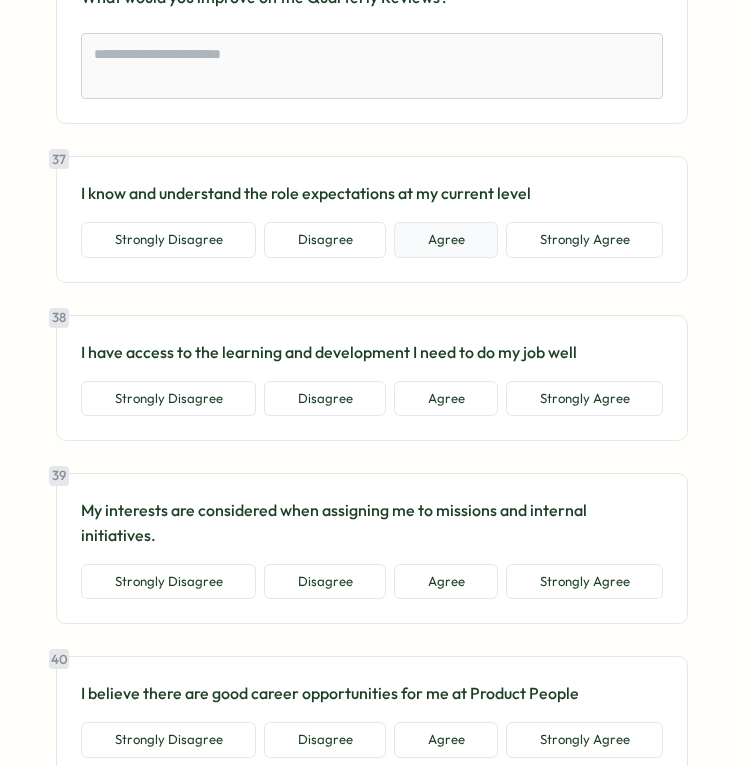click on "Agree" at bounding box center (446, 240) 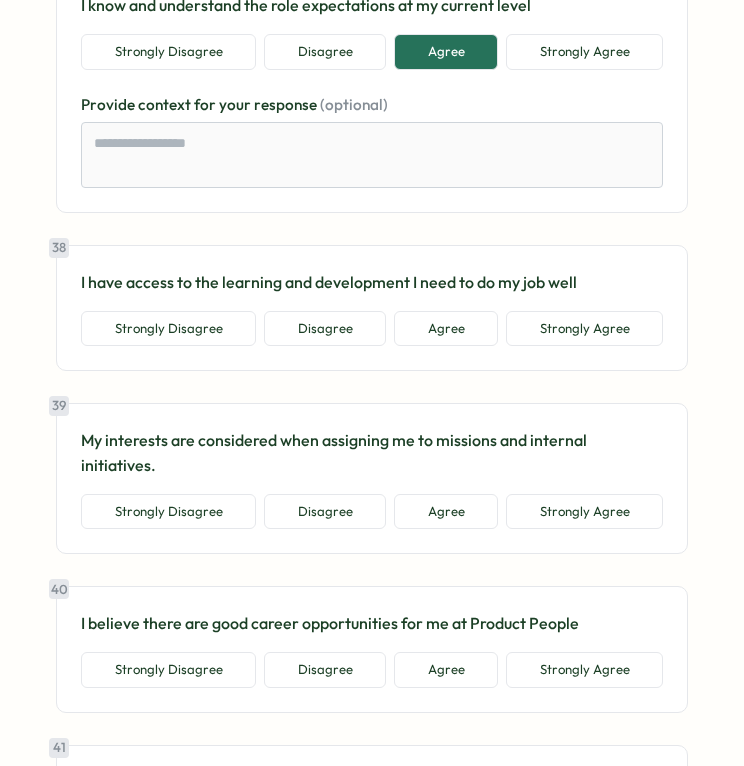 scroll, scrollTop: 10503, scrollLeft: 0, axis: vertical 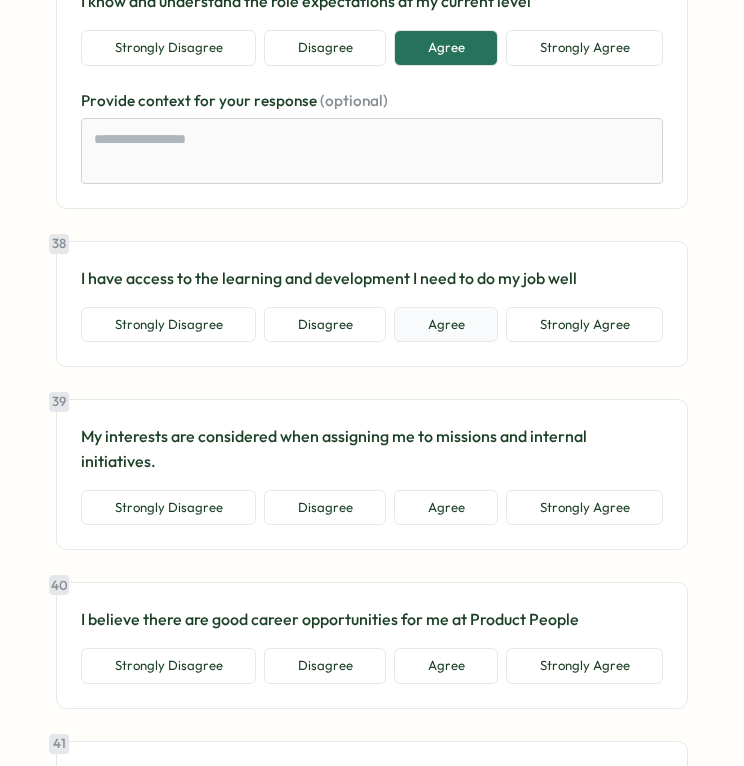 click on "Agree" at bounding box center [446, 325] 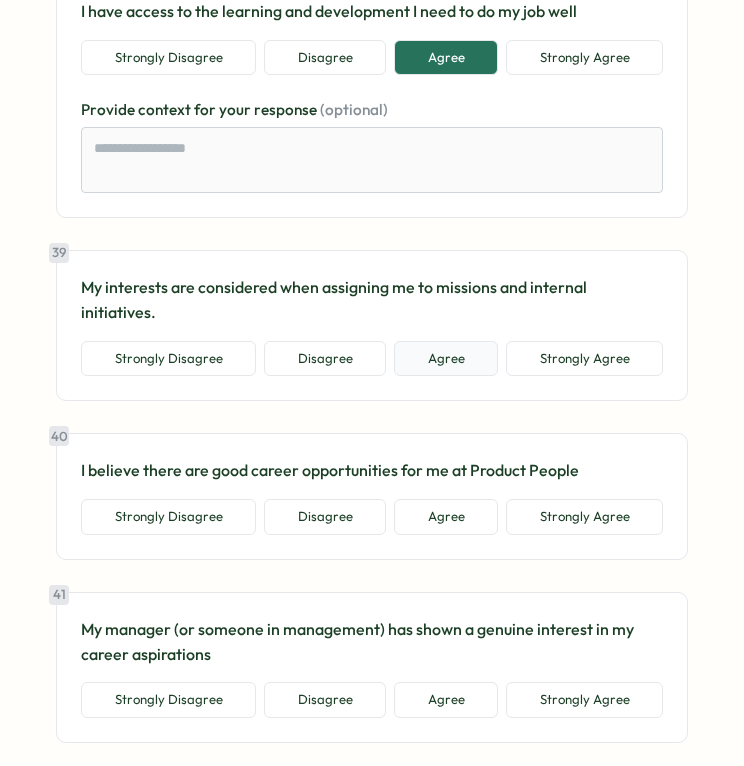 scroll, scrollTop: 10772, scrollLeft: 0, axis: vertical 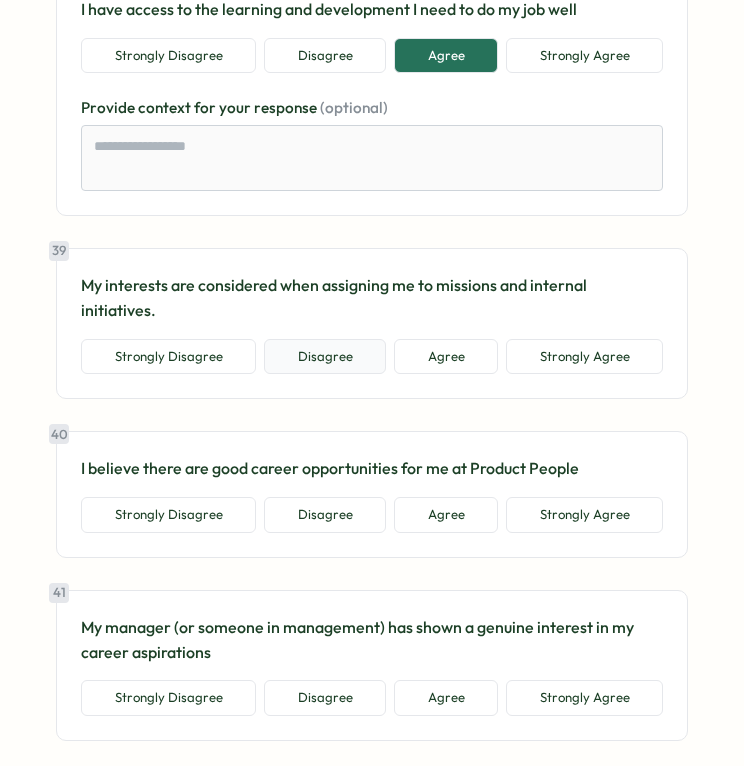 click on "Disagree" at bounding box center [325, 357] 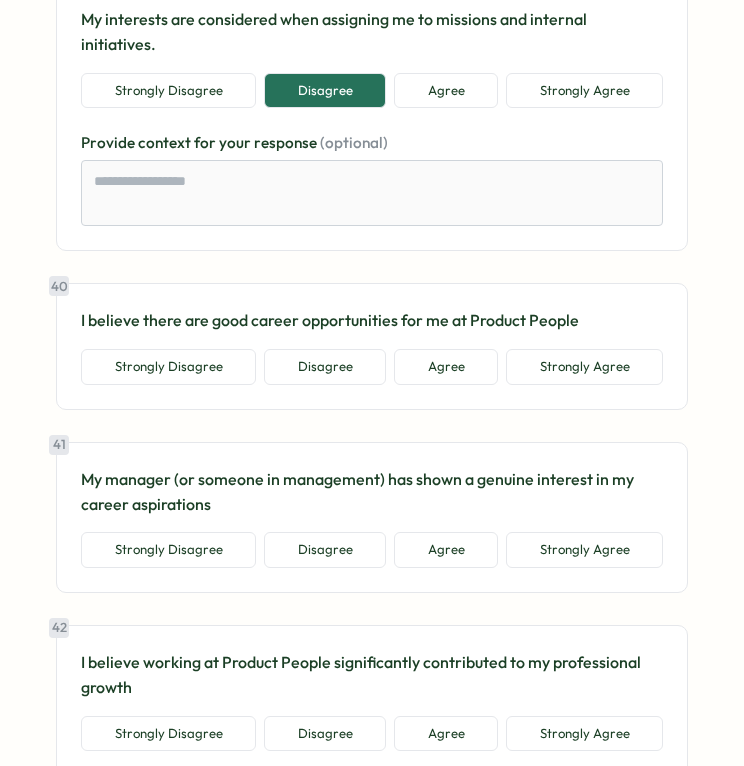 scroll, scrollTop: 11089, scrollLeft: 0, axis: vertical 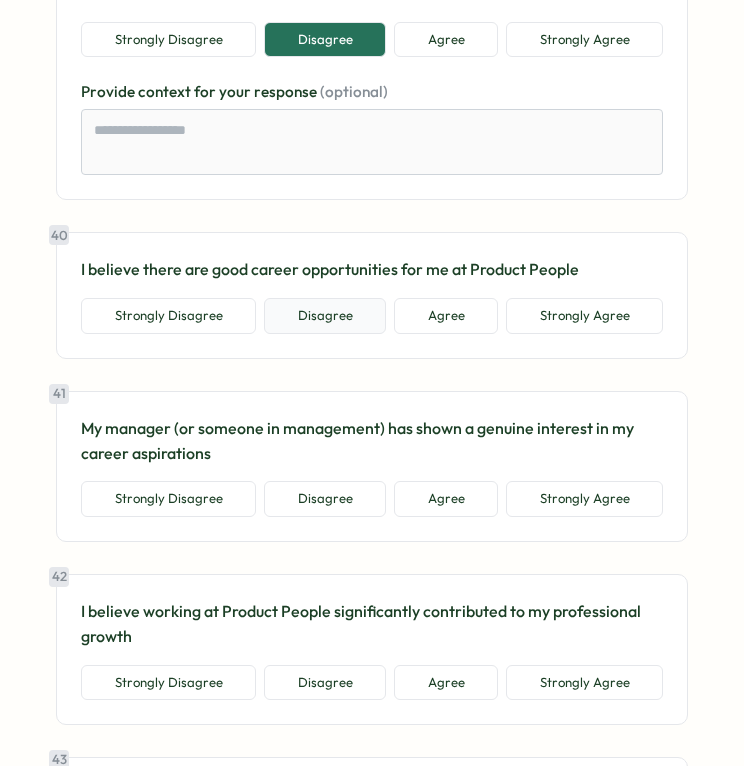 click on "Disagree" at bounding box center (325, 316) 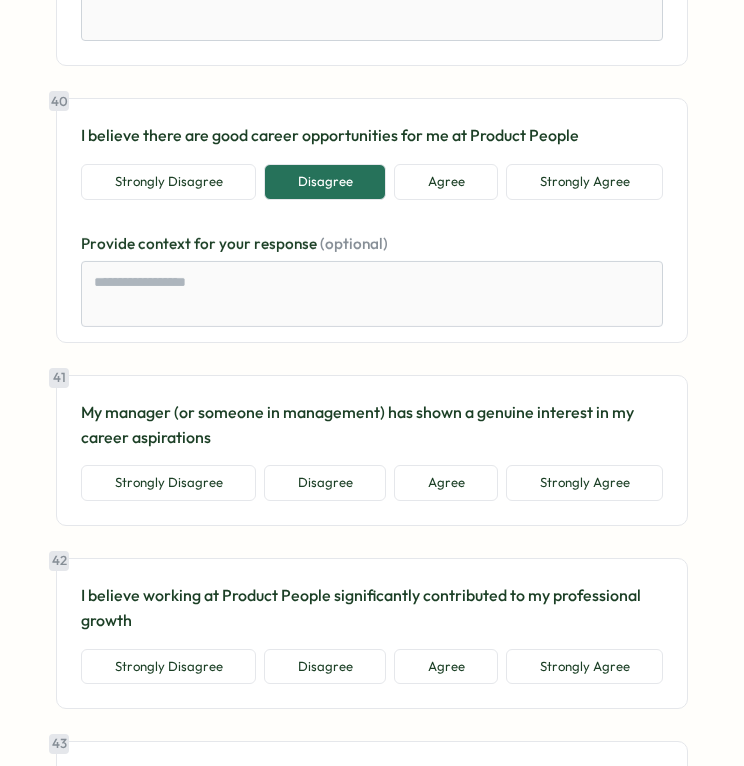 scroll, scrollTop: 11496, scrollLeft: 0, axis: vertical 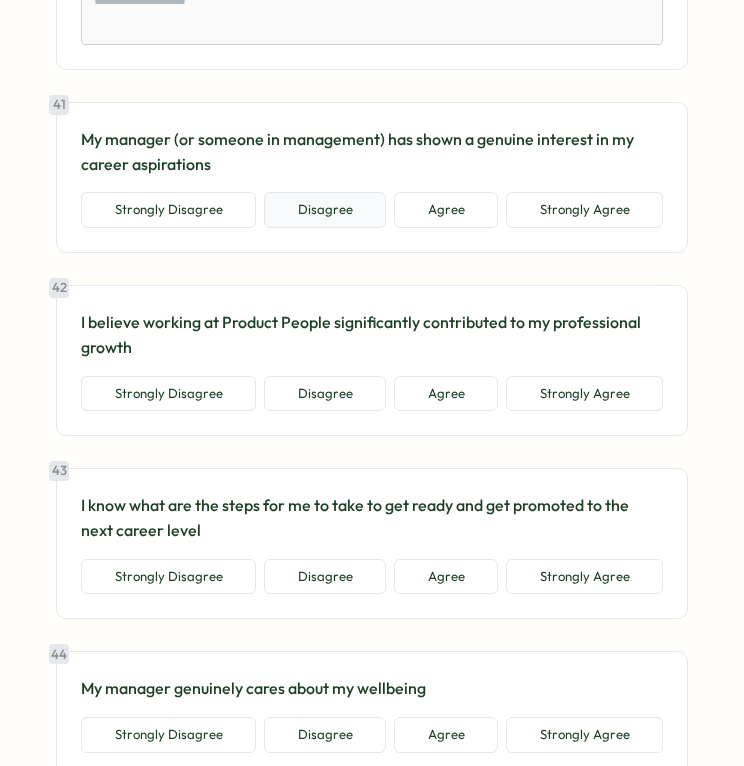 click on "Disagree" at bounding box center (325, 210) 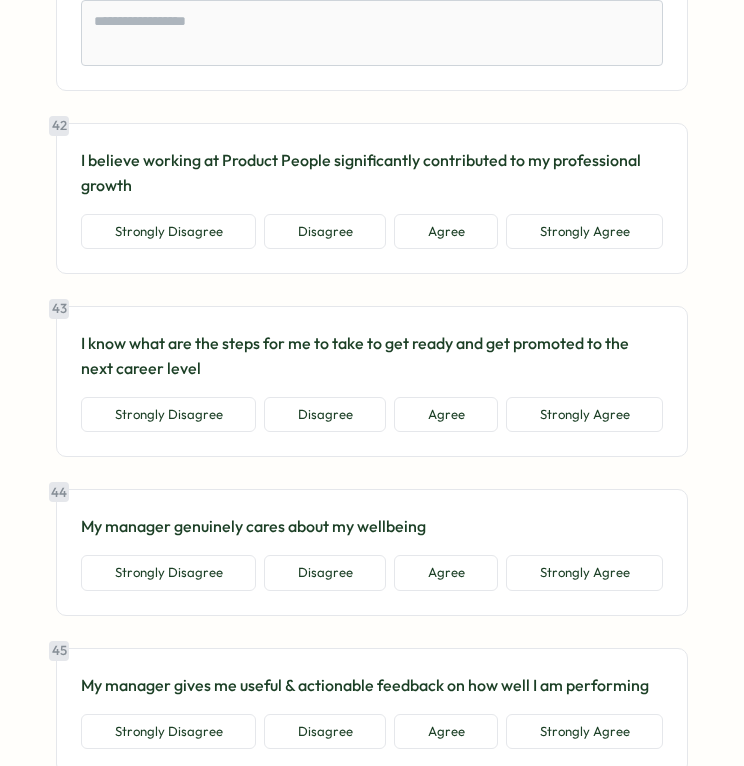 scroll, scrollTop: 11774, scrollLeft: 0, axis: vertical 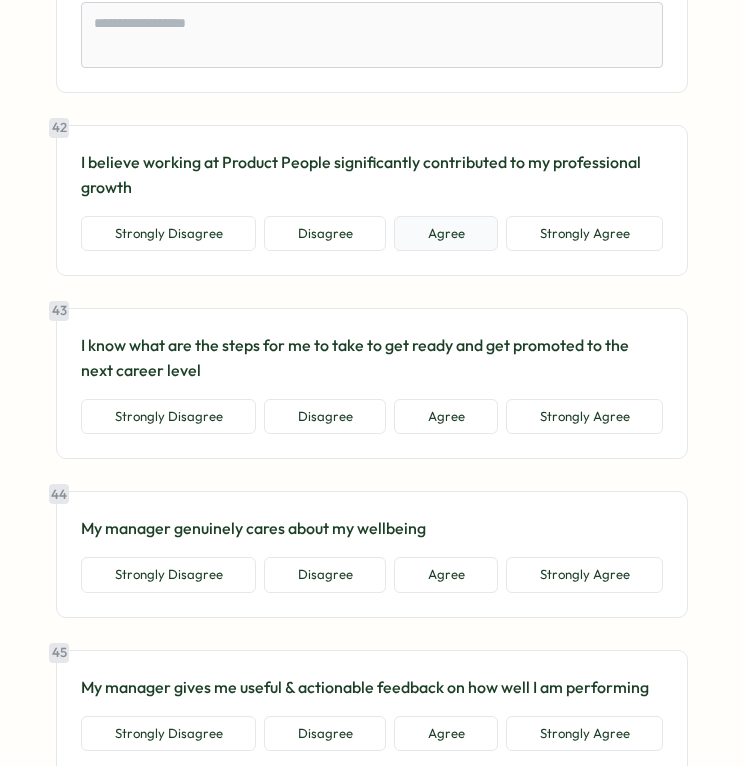 click on "Agree" at bounding box center (446, 234) 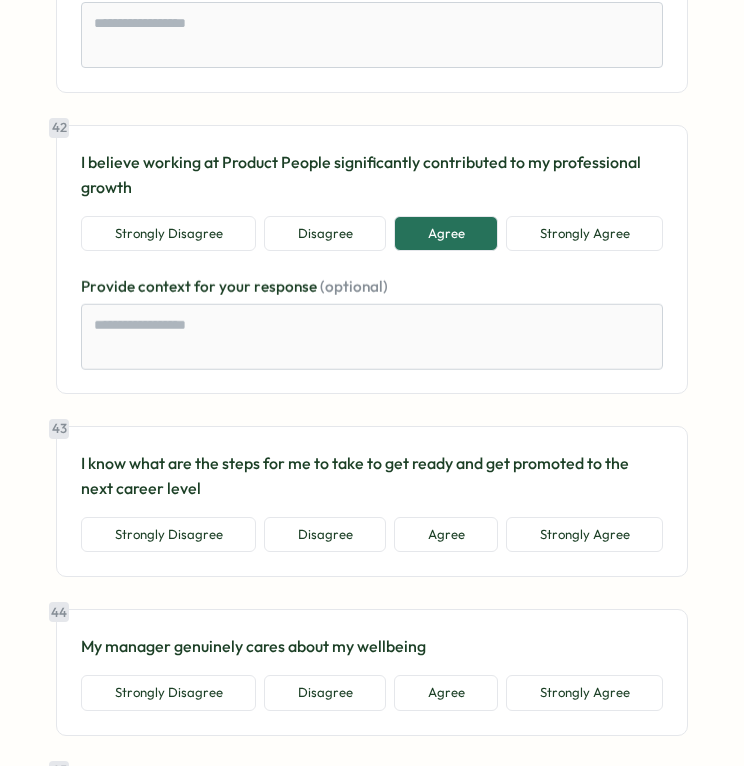 scroll, scrollTop: 11978, scrollLeft: 0, axis: vertical 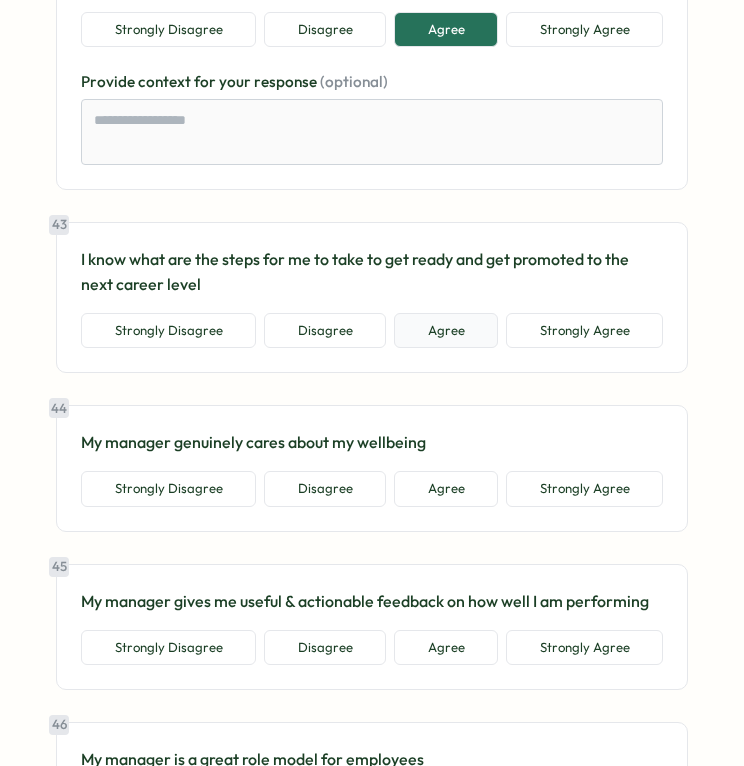 click on "Agree" at bounding box center (446, 331) 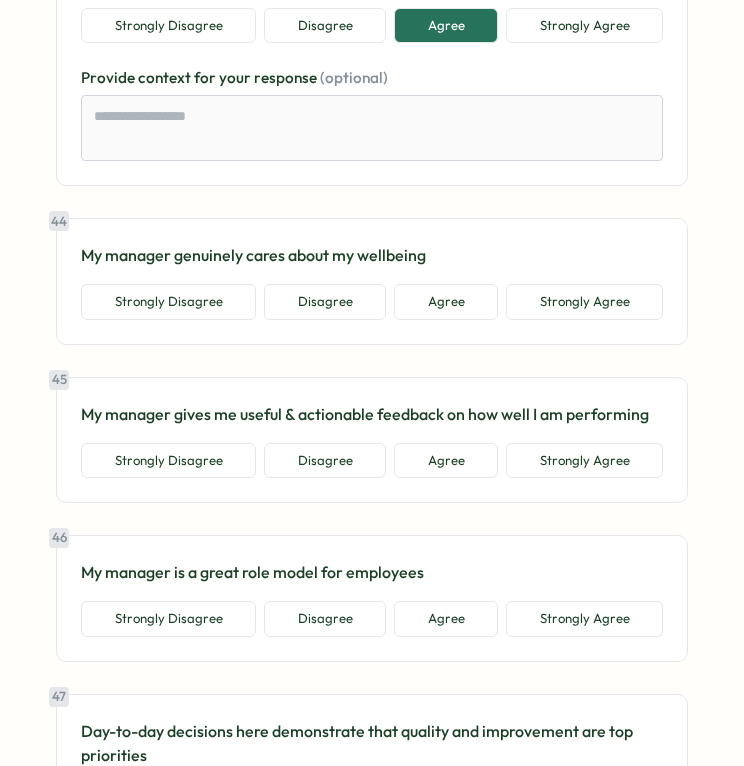 scroll, scrollTop: 12288, scrollLeft: 0, axis: vertical 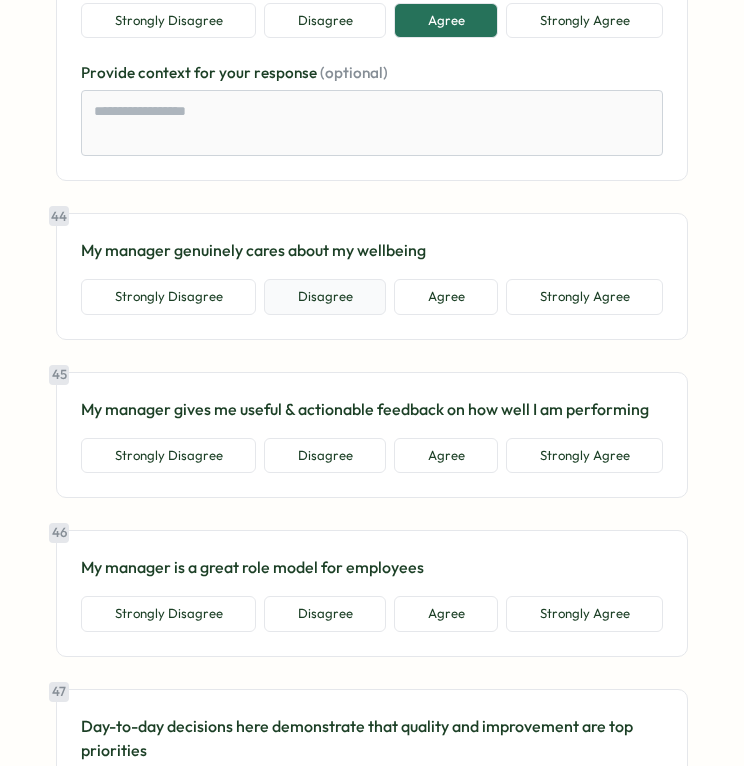 click on "Disagree" at bounding box center (325, 297) 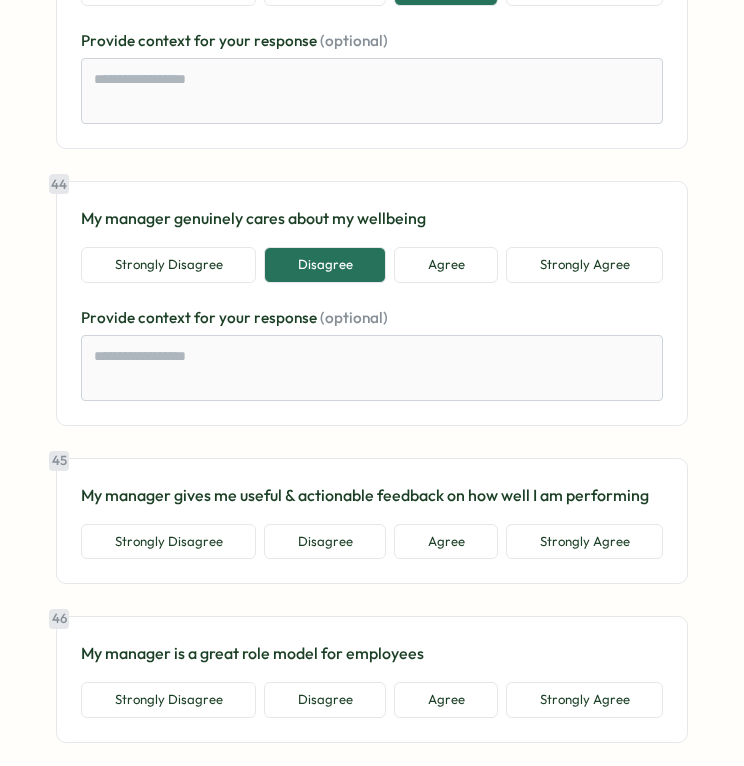 scroll, scrollTop: 12453, scrollLeft: 0, axis: vertical 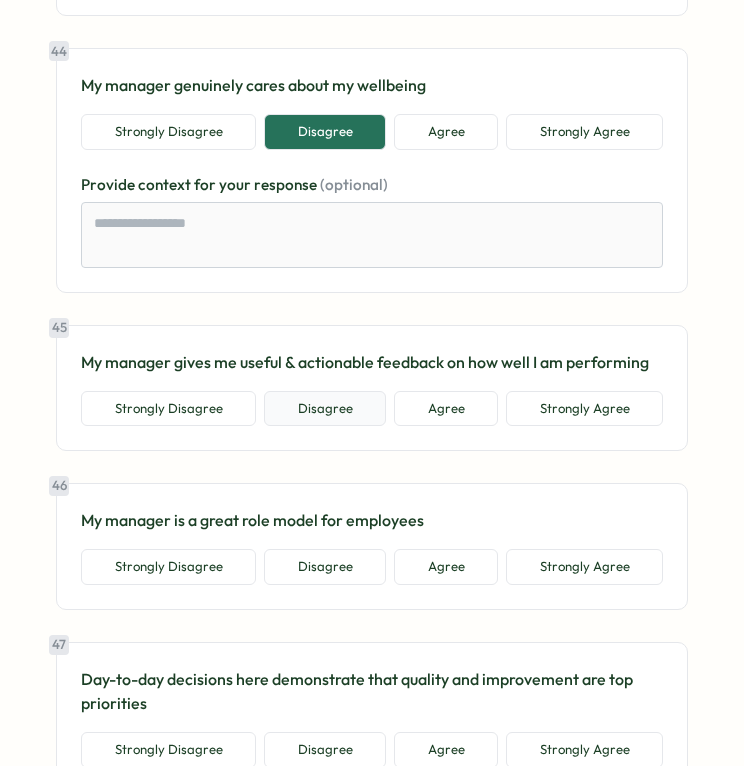 click on "Disagree" at bounding box center [325, 409] 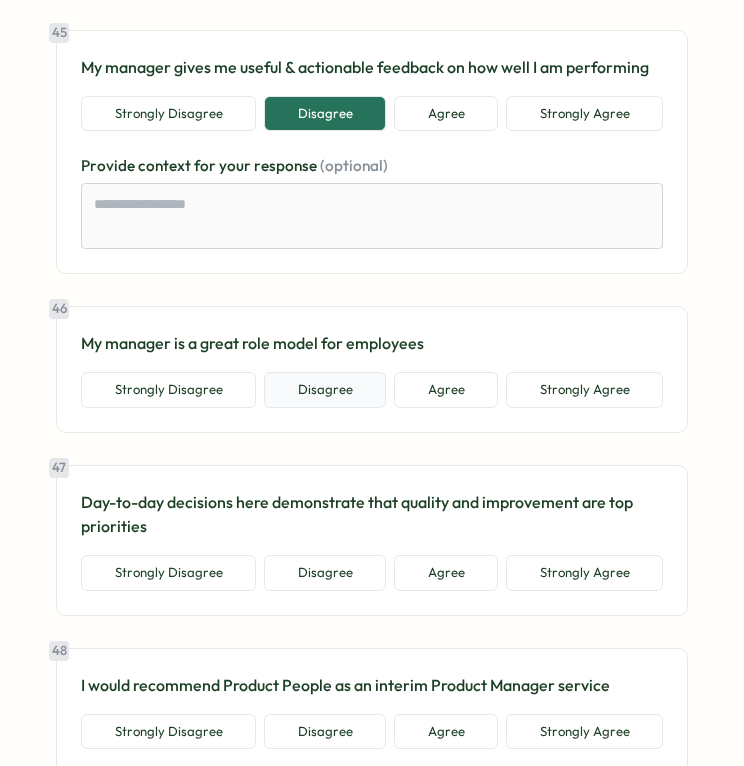 click on "Disagree" at bounding box center [325, 390] 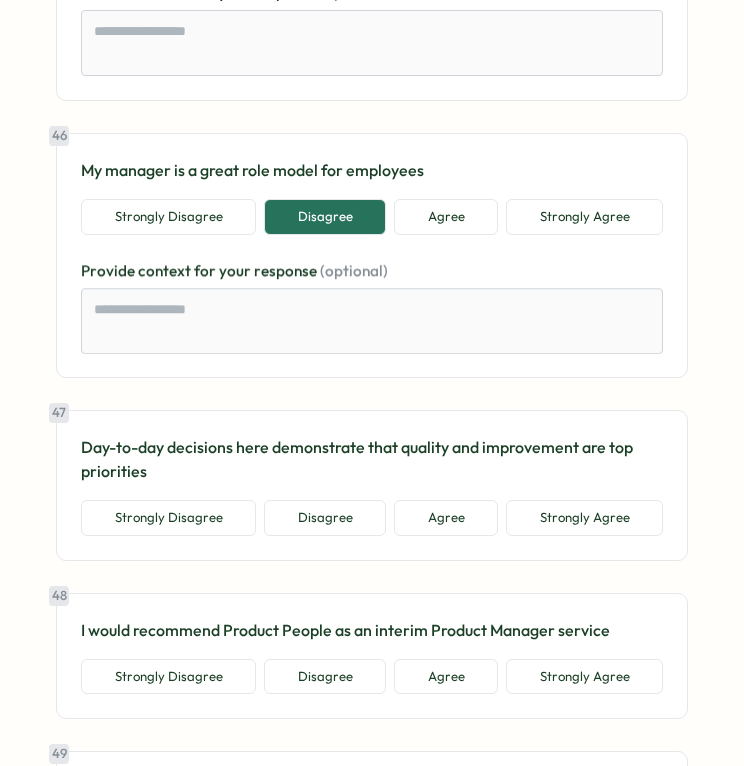 scroll, scrollTop: 13143, scrollLeft: 0, axis: vertical 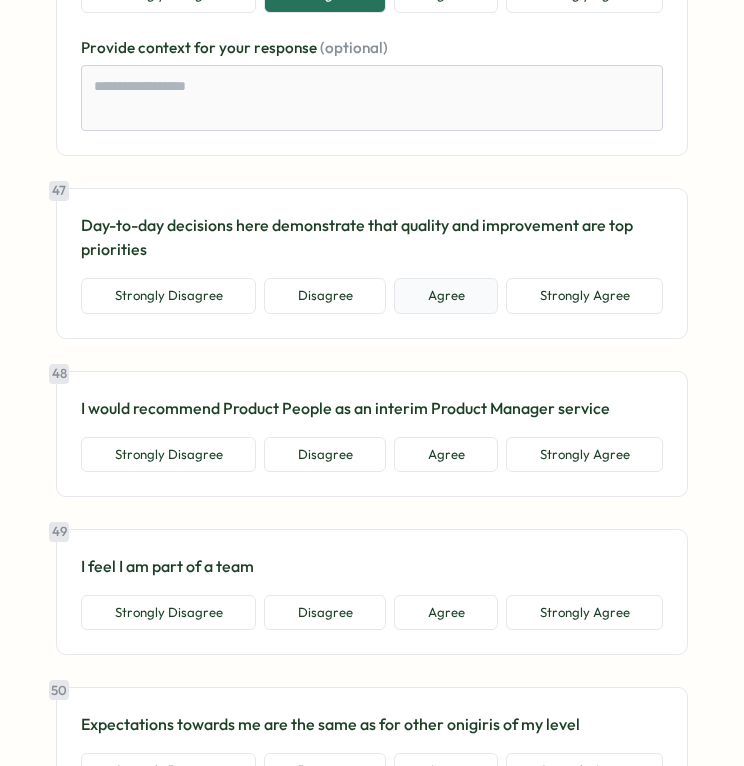 click on "Agree" at bounding box center [446, 296] 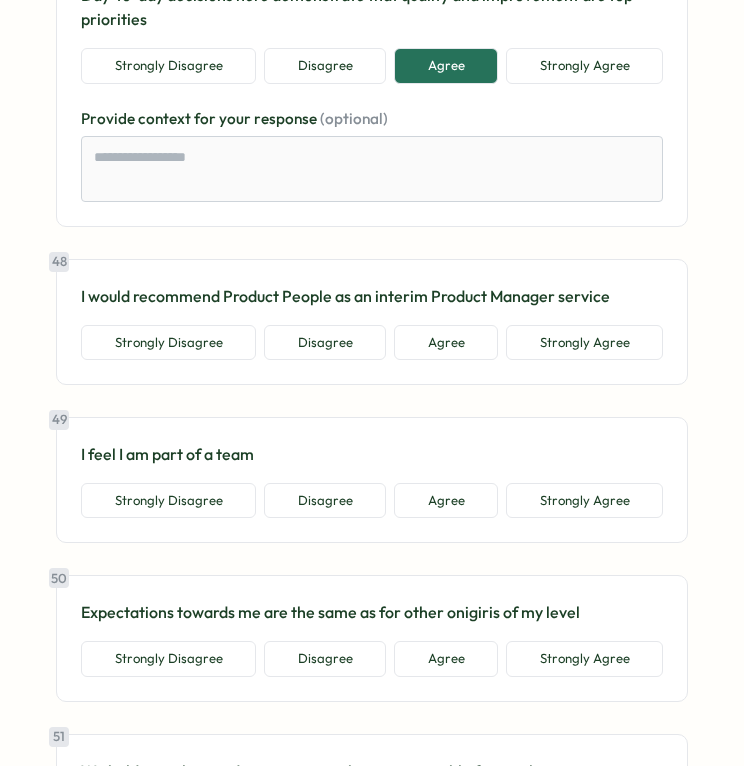 scroll, scrollTop: 13375, scrollLeft: 0, axis: vertical 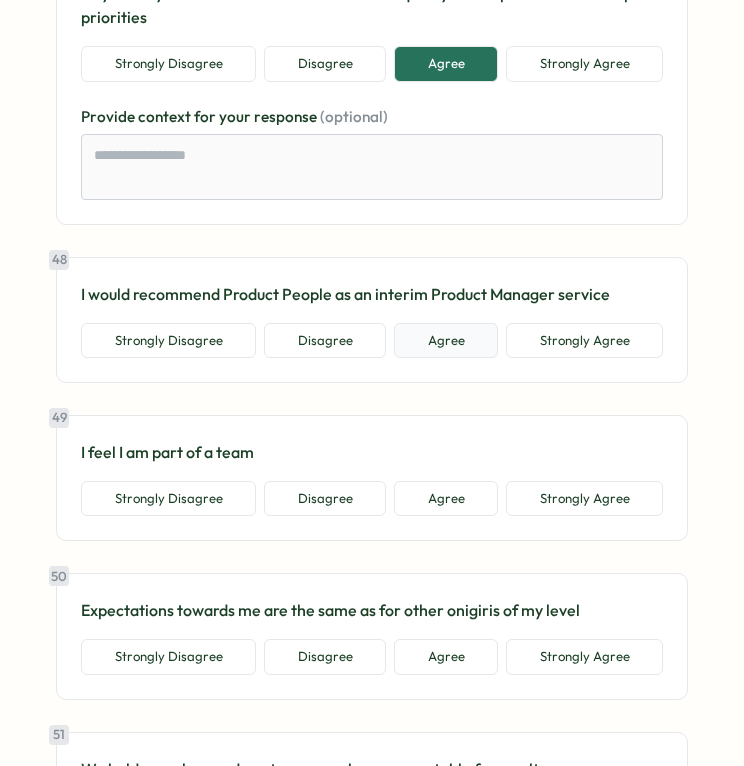 click on "Agree" at bounding box center (446, 341) 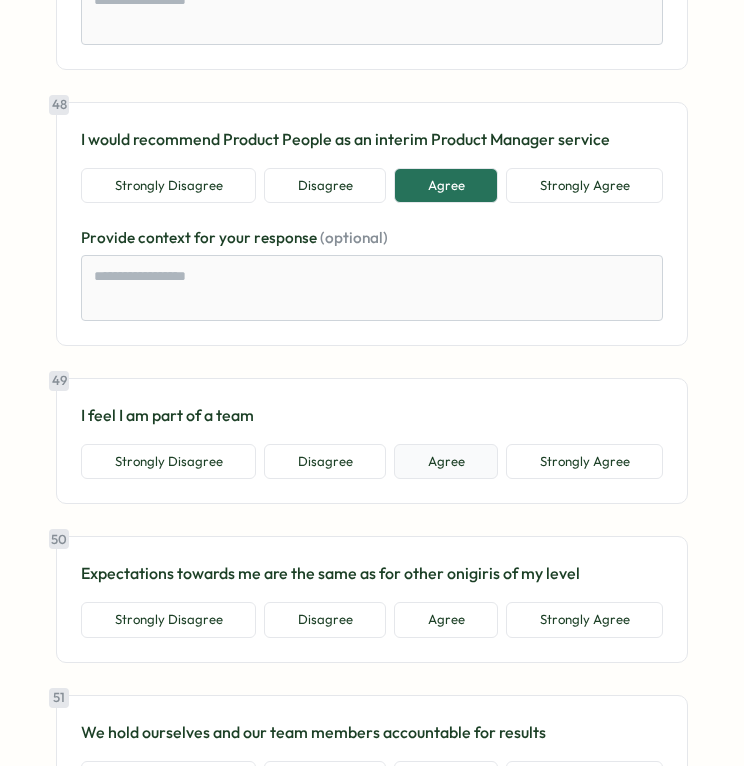 scroll, scrollTop: 13662, scrollLeft: 0, axis: vertical 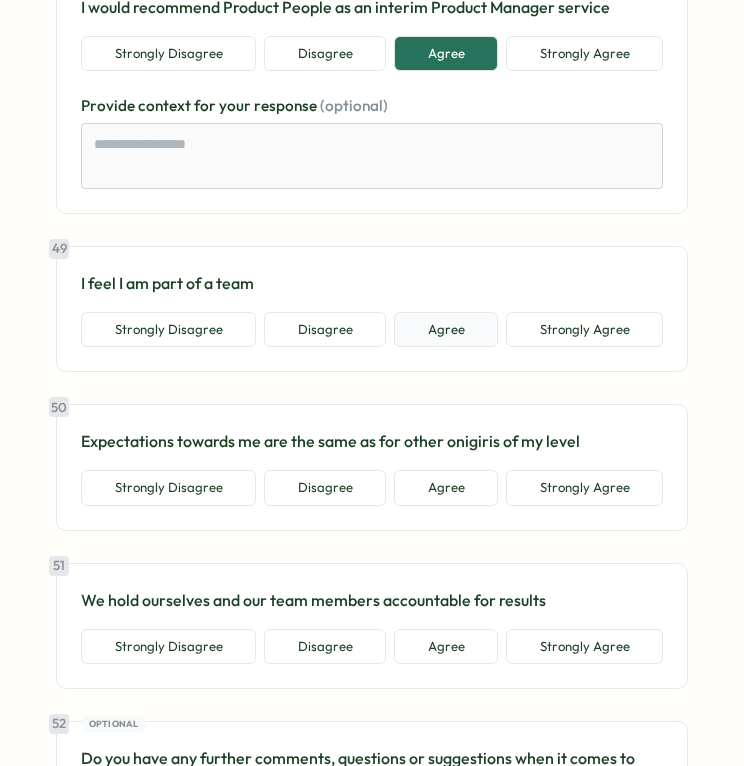 click on "Agree" at bounding box center [446, 330] 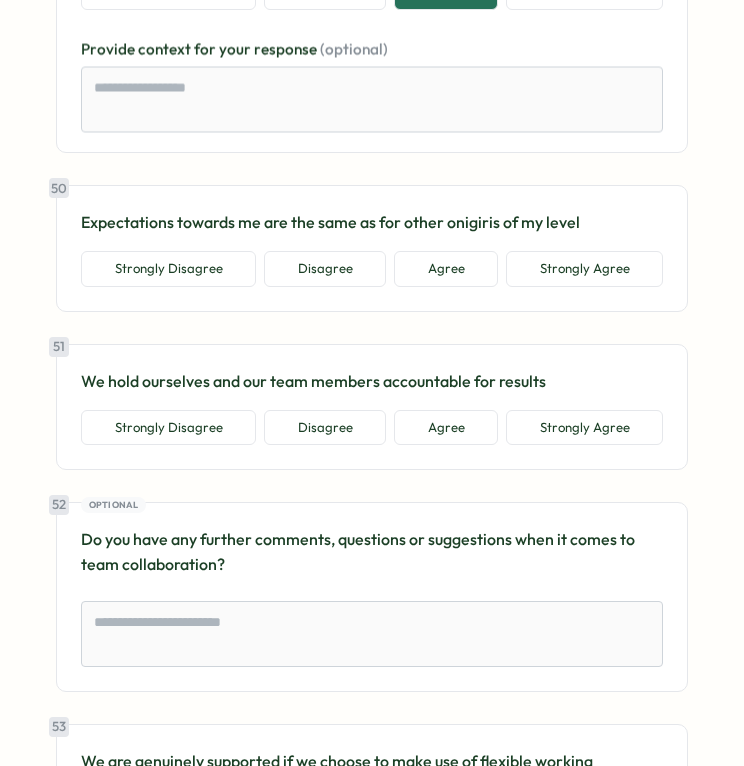 scroll, scrollTop: 14002, scrollLeft: 0, axis: vertical 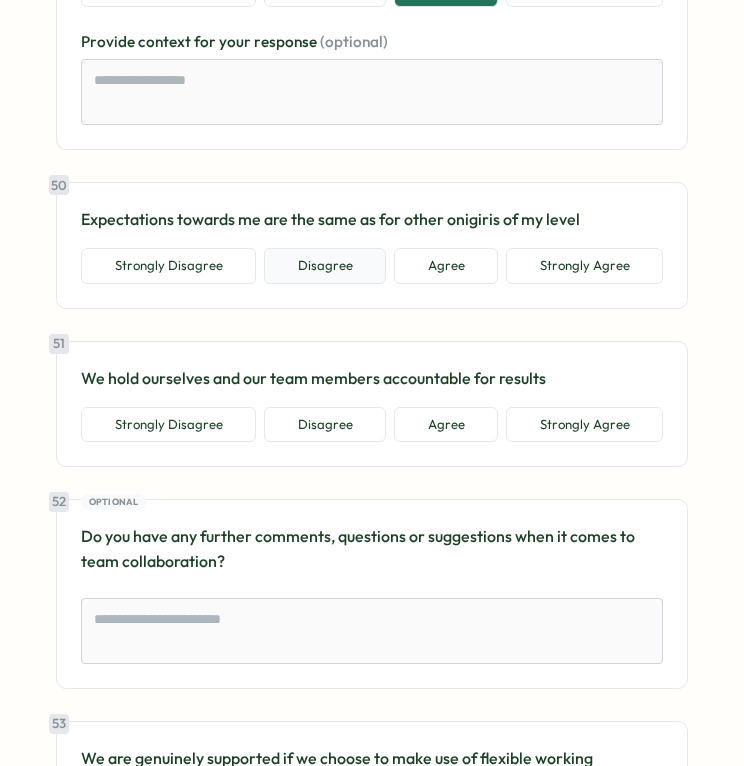 click on "Disagree" at bounding box center [325, 266] 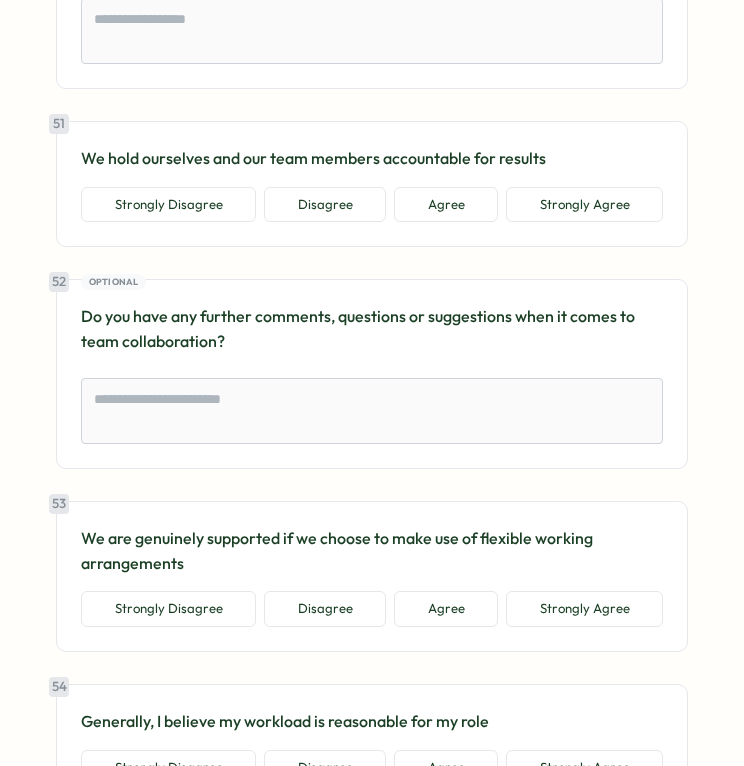 scroll, scrollTop: 14380, scrollLeft: 0, axis: vertical 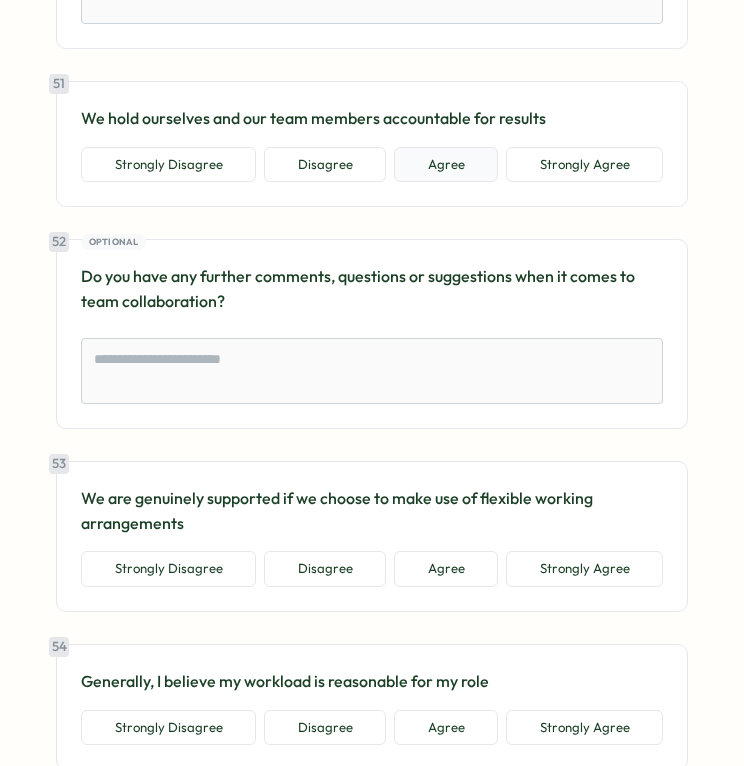 click on "Agree" at bounding box center (446, 165) 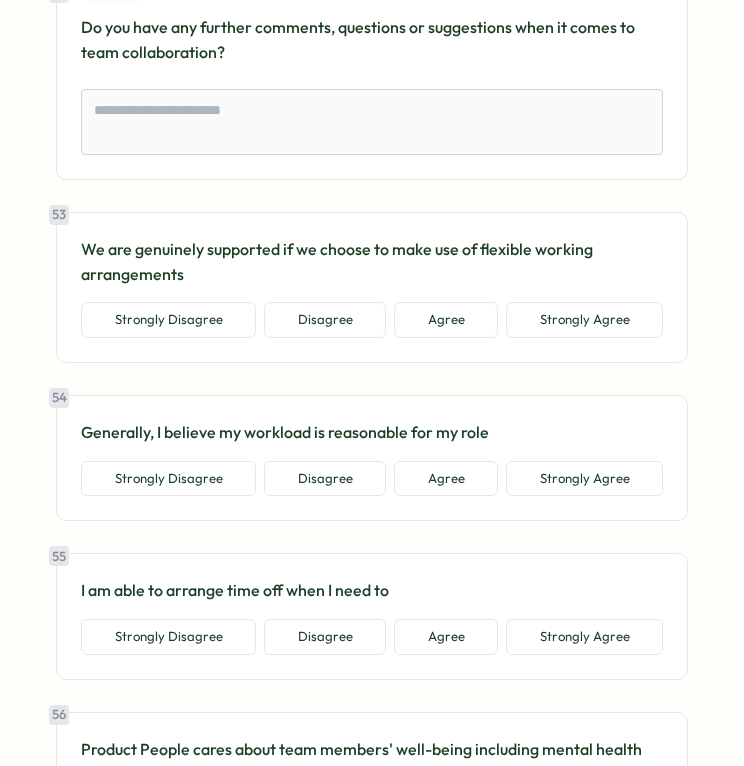 scroll, scrollTop: 14749, scrollLeft: 0, axis: vertical 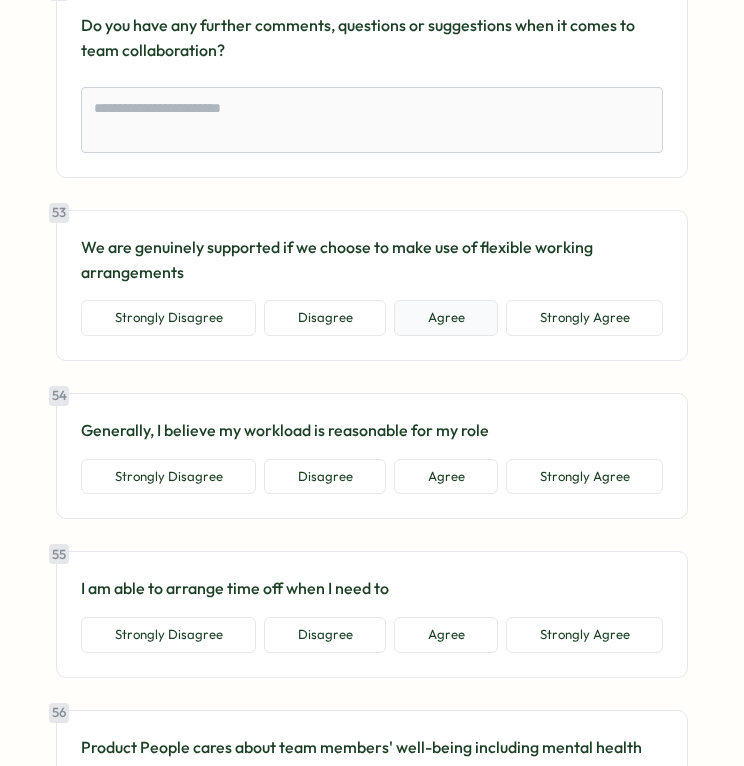 click on "Agree" at bounding box center [446, 318] 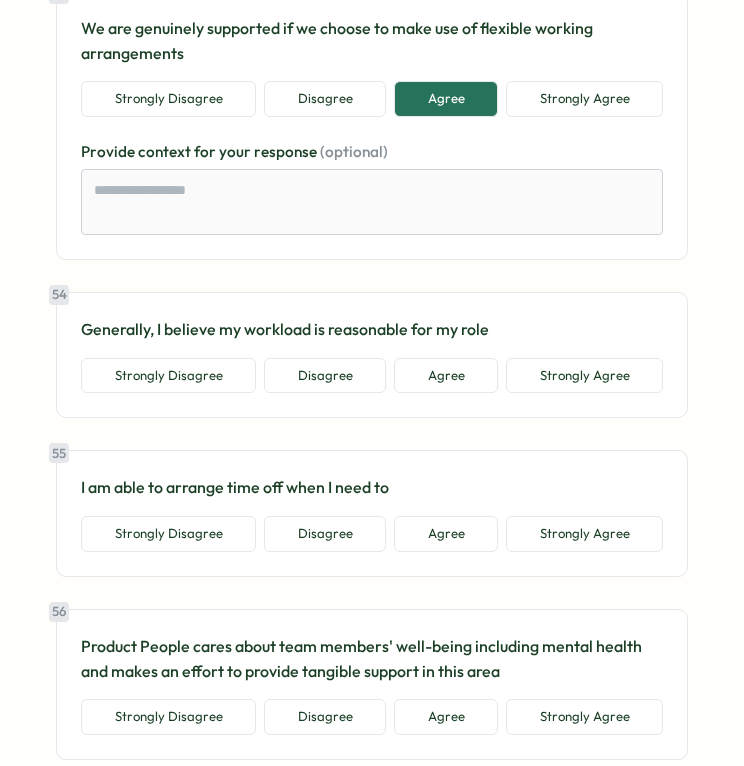 scroll, scrollTop: 14974, scrollLeft: 0, axis: vertical 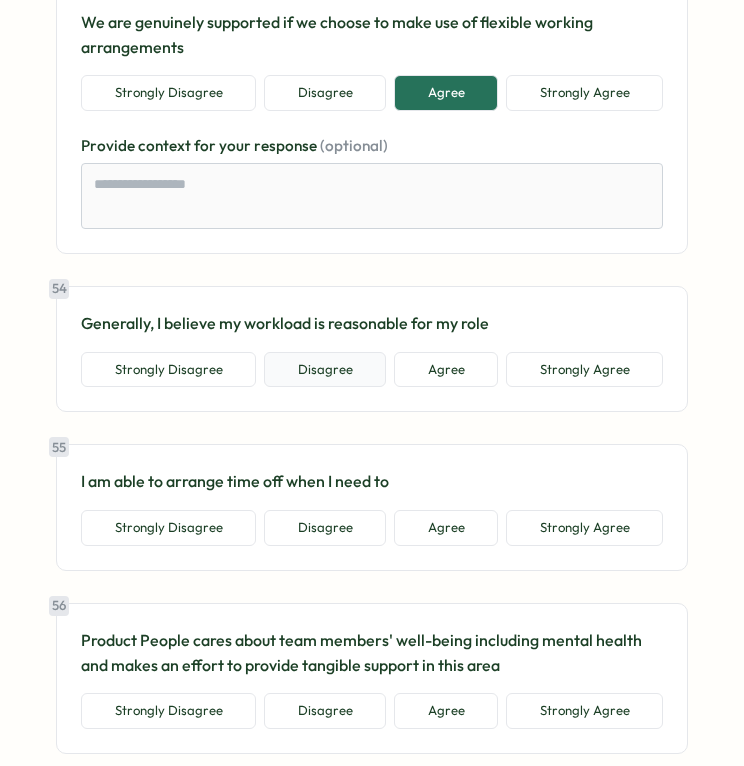 click on "Disagree" at bounding box center [325, 370] 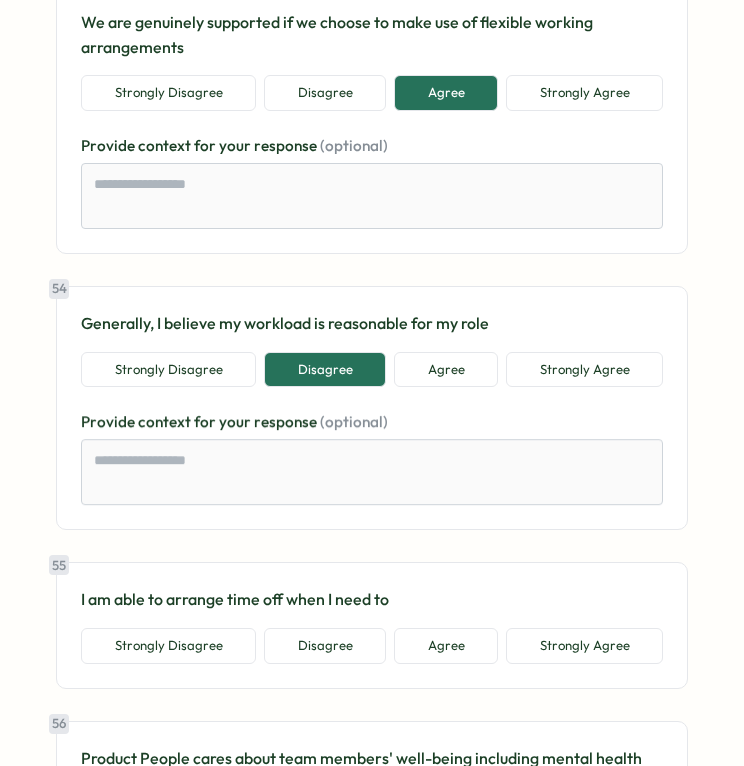 scroll, scrollTop: 15373, scrollLeft: 0, axis: vertical 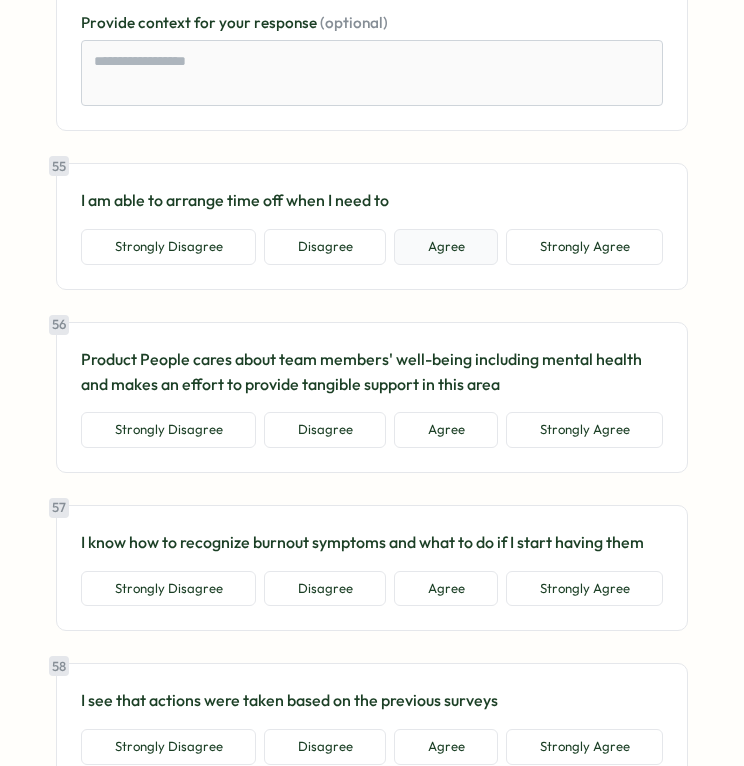 click on "Agree" at bounding box center [446, 247] 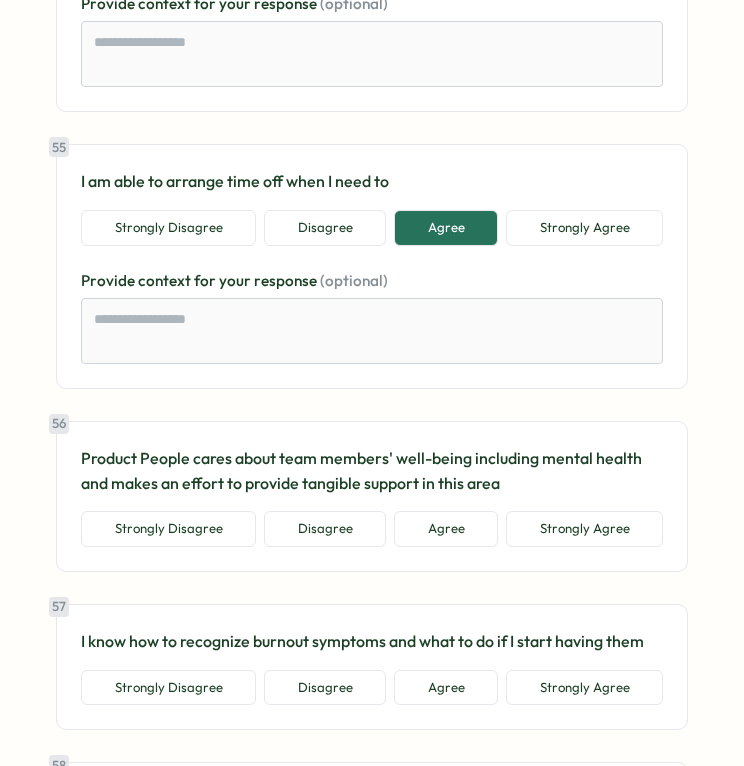 scroll, scrollTop: 15529, scrollLeft: 0, axis: vertical 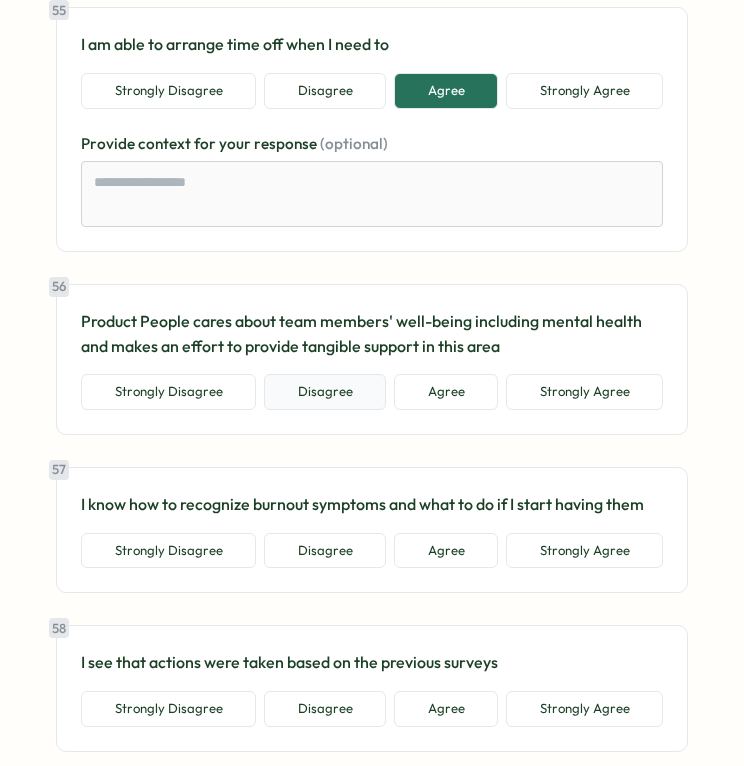 click on "Disagree" at bounding box center (325, 392) 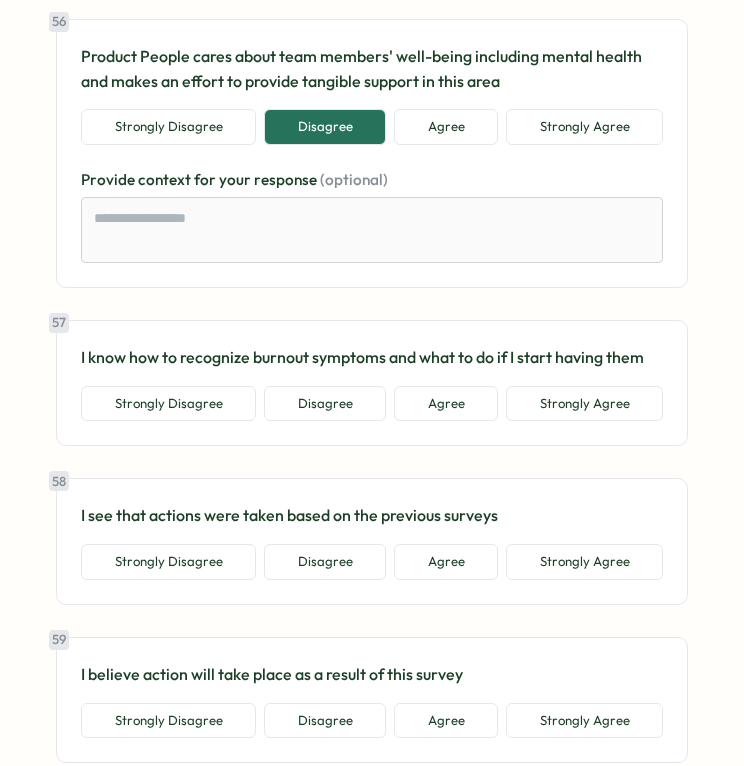 scroll, scrollTop: 15846, scrollLeft: 0, axis: vertical 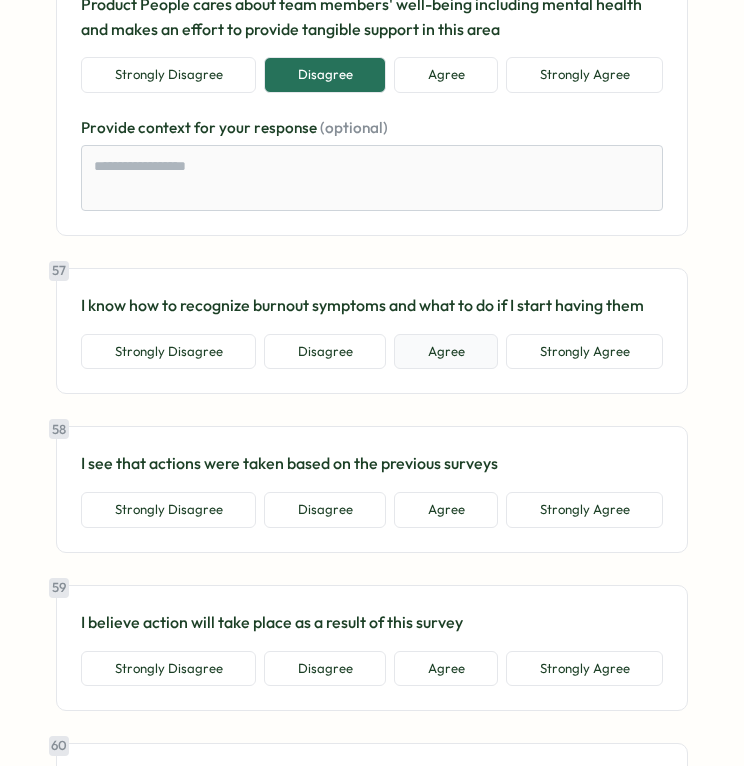 click on "Agree" at bounding box center [446, 352] 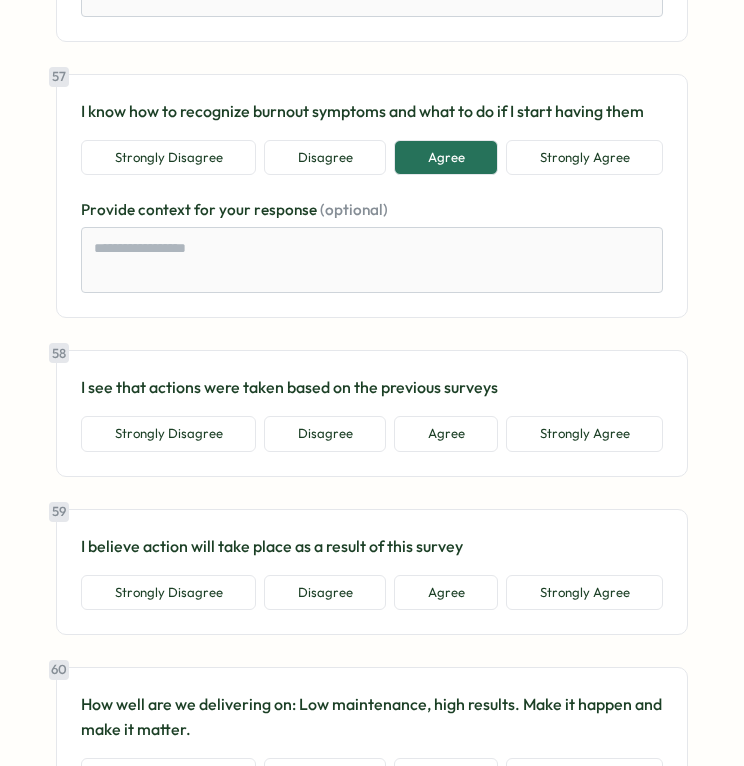 scroll, scrollTop: 16043, scrollLeft: 0, axis: vertical 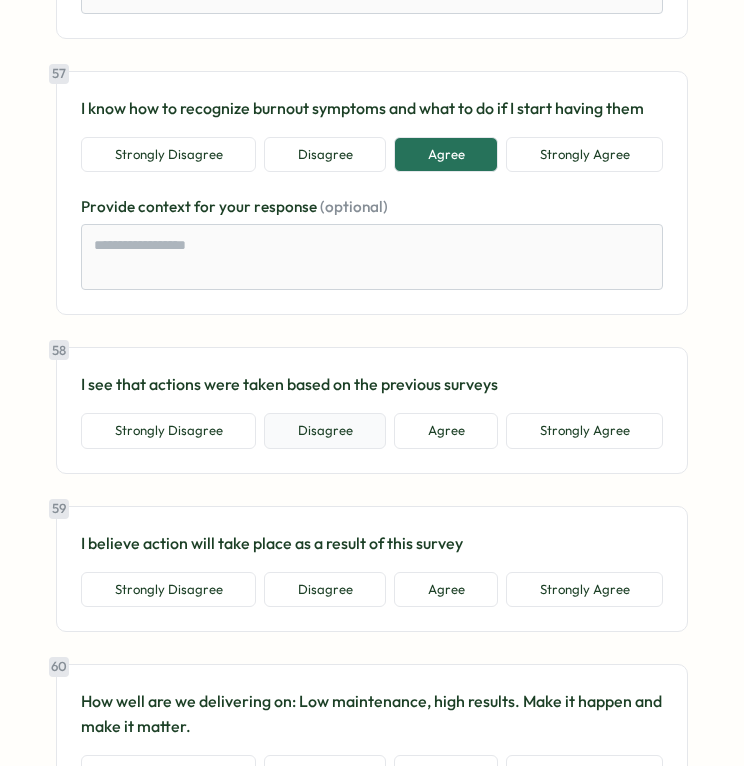 click on "Disagree" at bounding box center [325, 431] 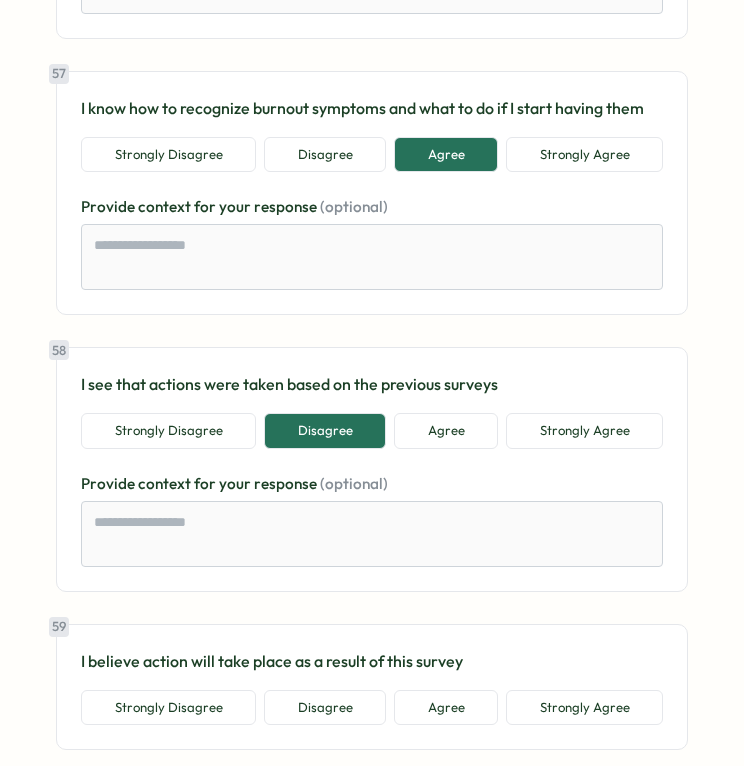 scroll, scrollTop: 16267, scrollLeft: 0, axis: vertical 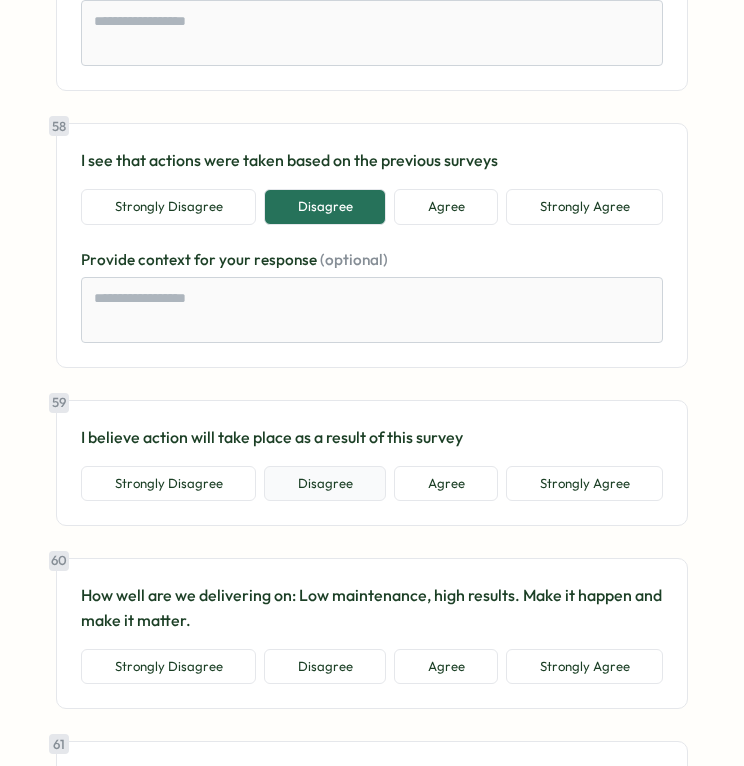 click on "Disagree" at bounding box center (325, 484) 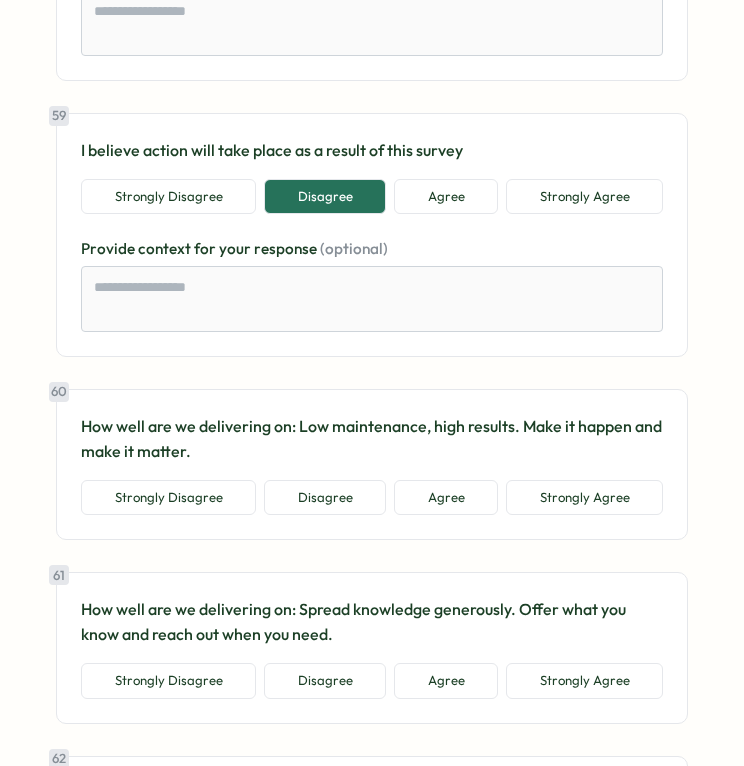 scroll, scrollTop: 16598, scrollLeft: 0, axis: vertical 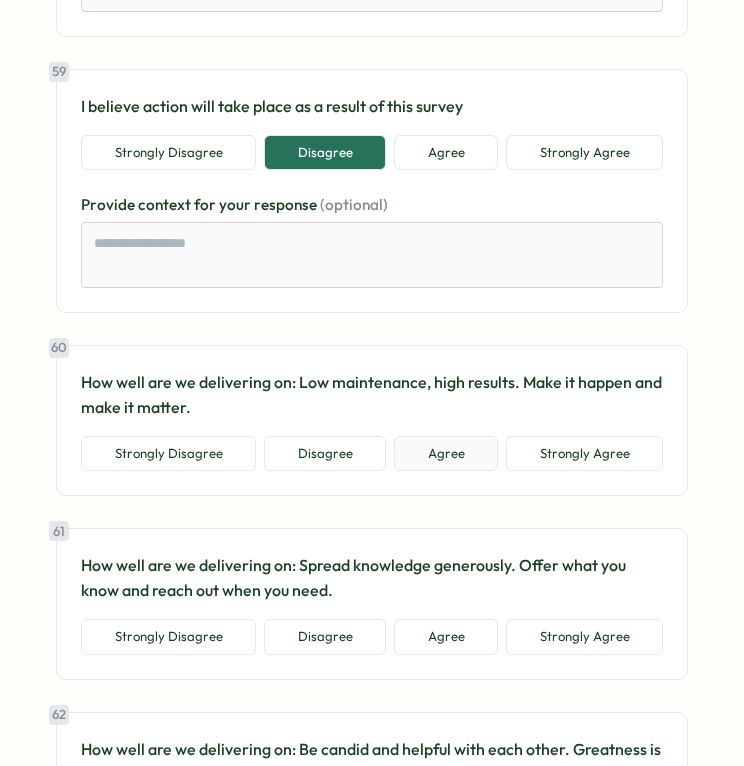 click on "Agree" at bounding box center [446, 454] 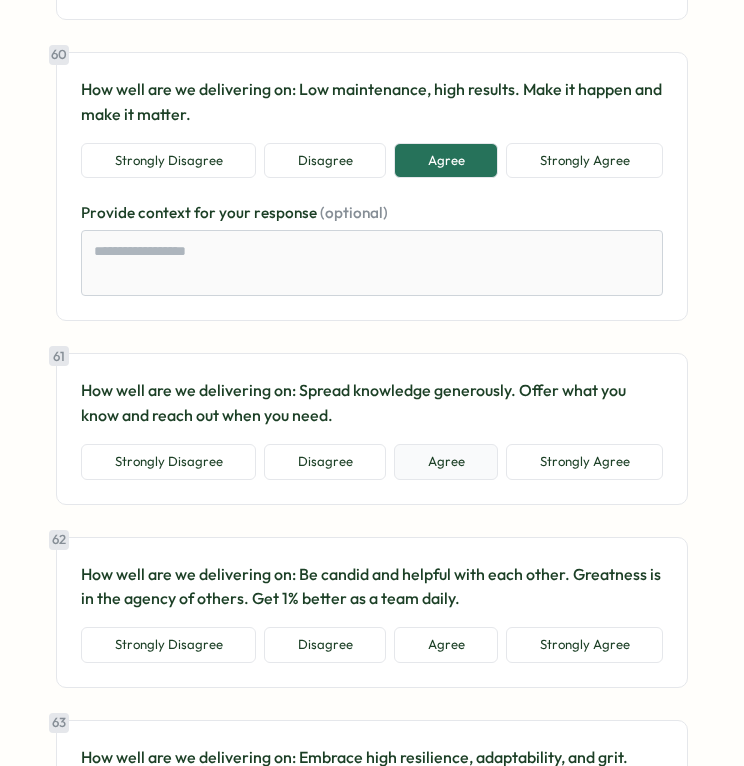 scroll, scrollTop: 17010, scrollLeft: 0, axis: vertical 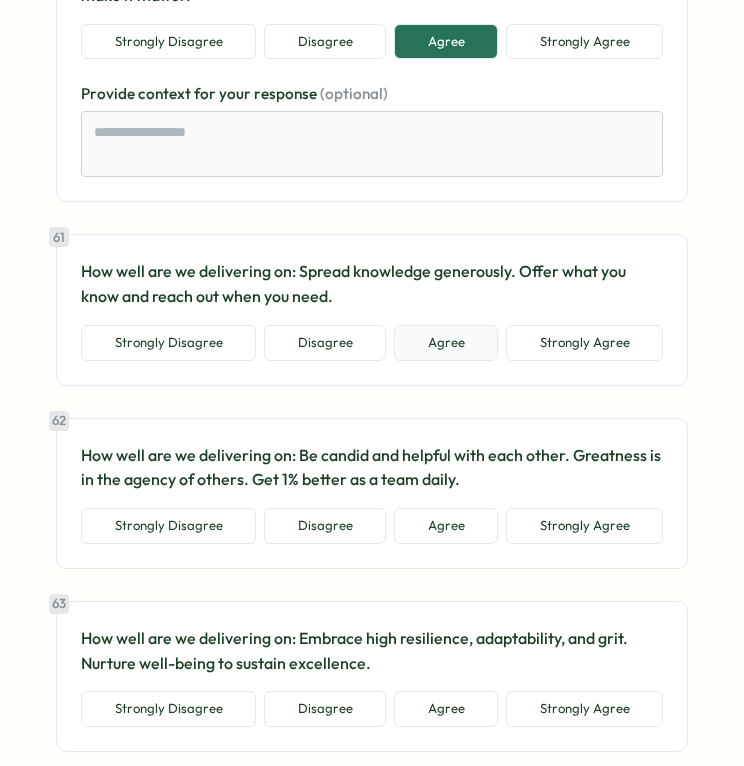 click on "Agree" at bounding box center [446, 343] 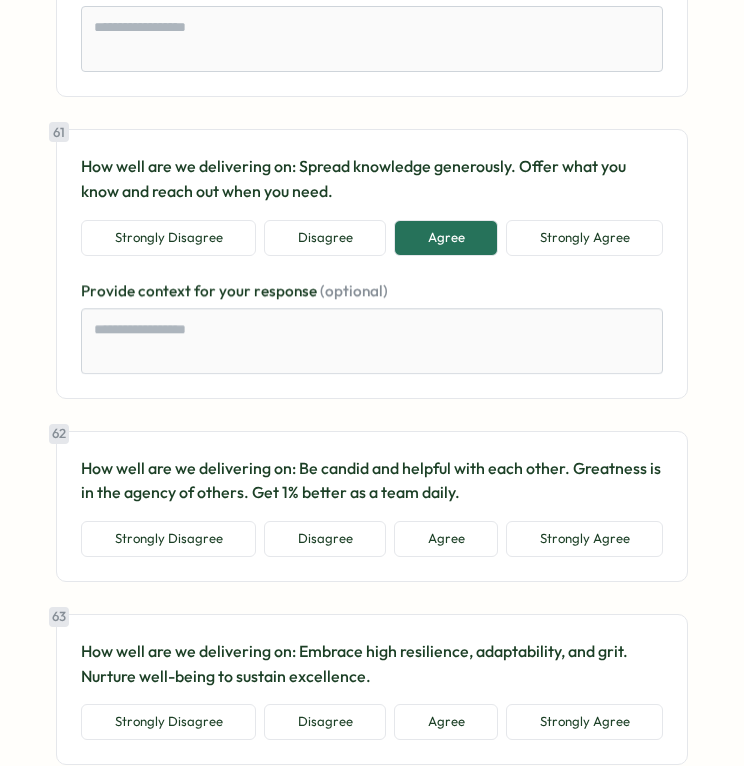scroll, scrollTop: 17395, scrollLeft: 0, axis: vertical 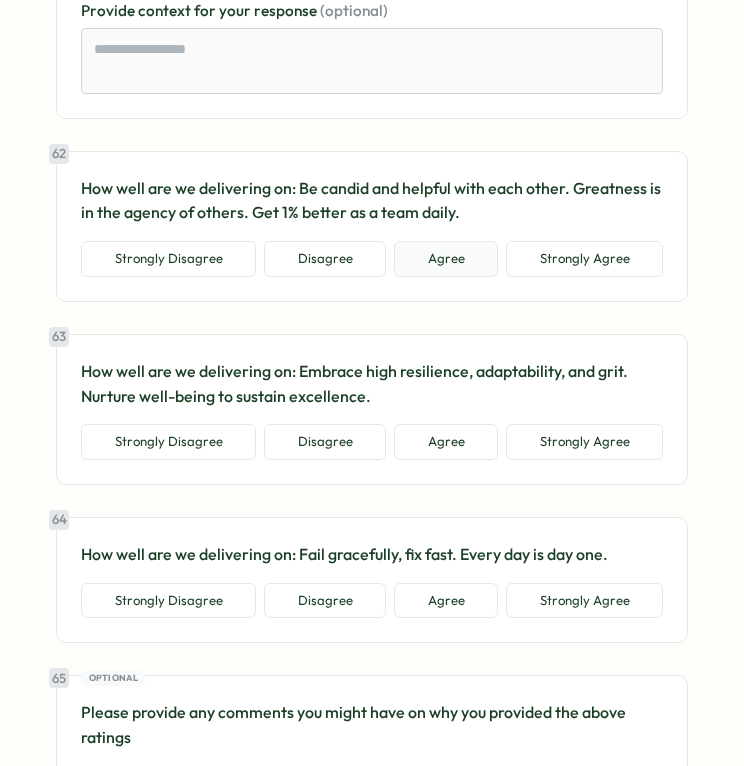 click on "Agree" at bounding box center (446, 259) 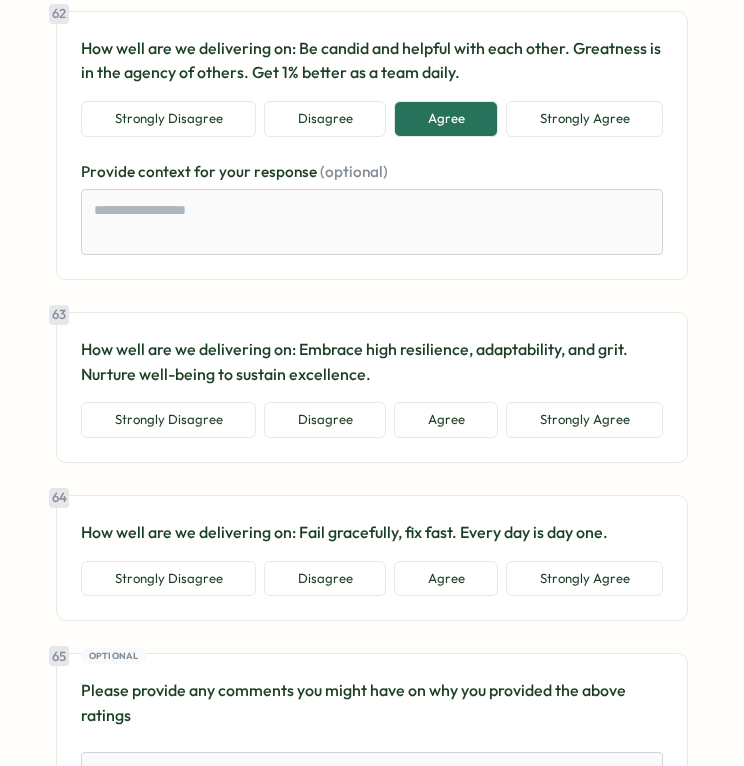 scroll, scrollTop: 17567, scrollLeft: 0, axis: vertical 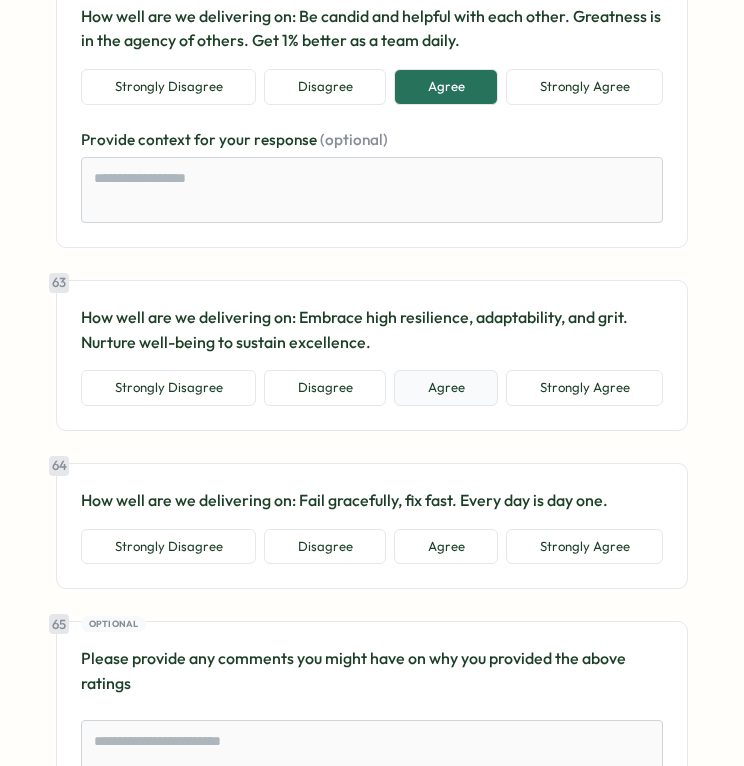 click on "Agree" at bounding box center [446, 388] 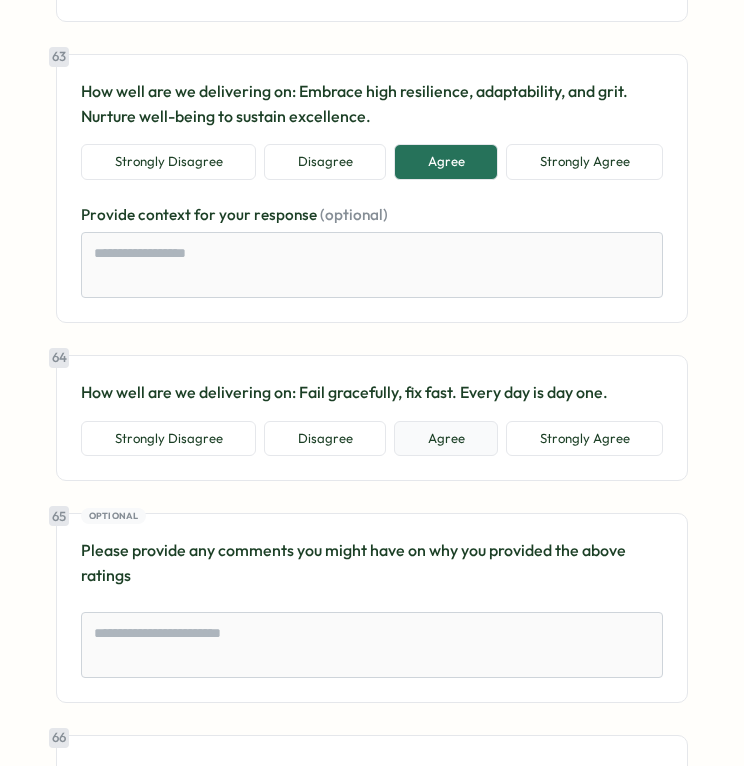 click on "Agree" at bounding box center (446, 439) 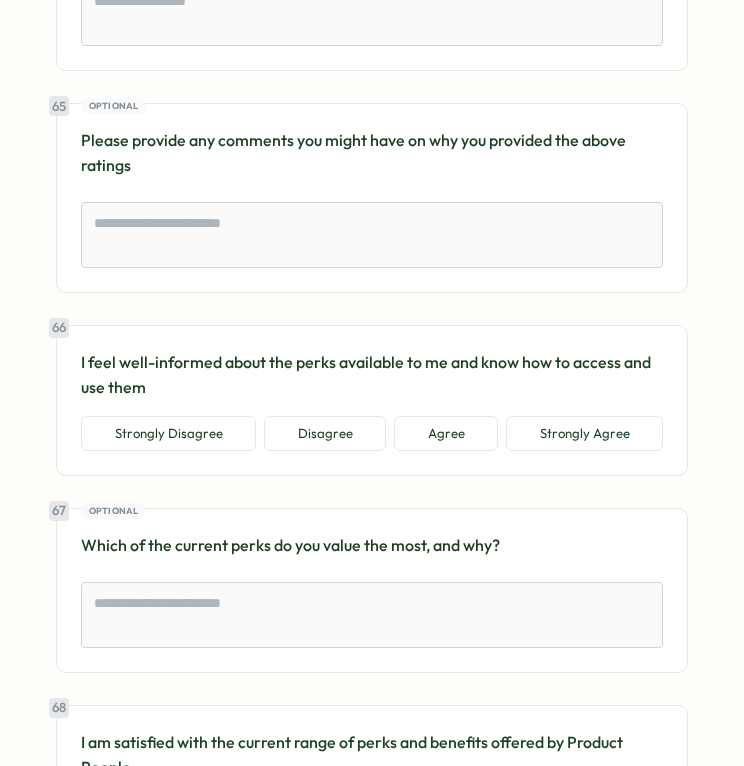 scroll, scrollTop: 18327, scrollLeft: 0, axis: vertical 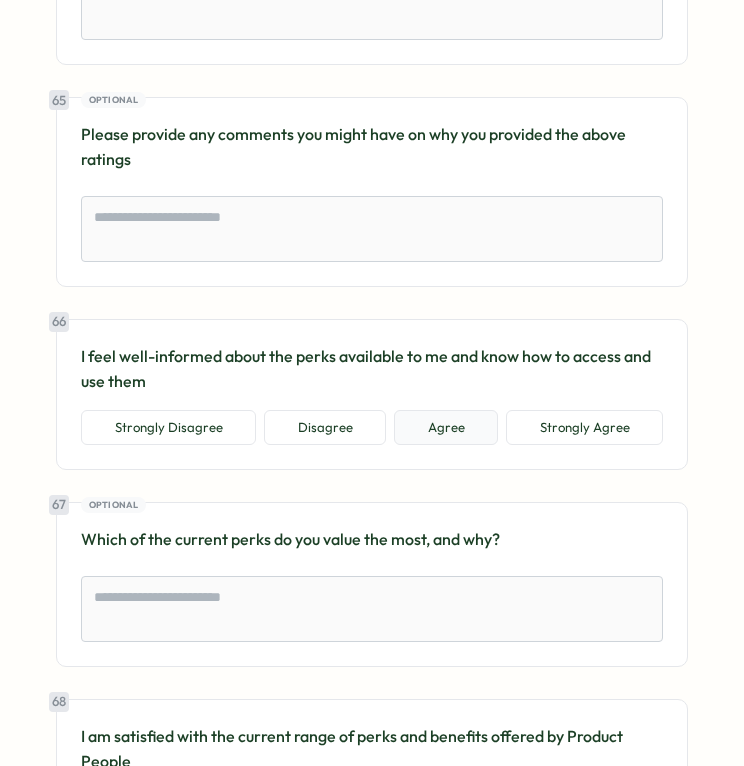 click on "Agree" at bounding box center (446, 428) 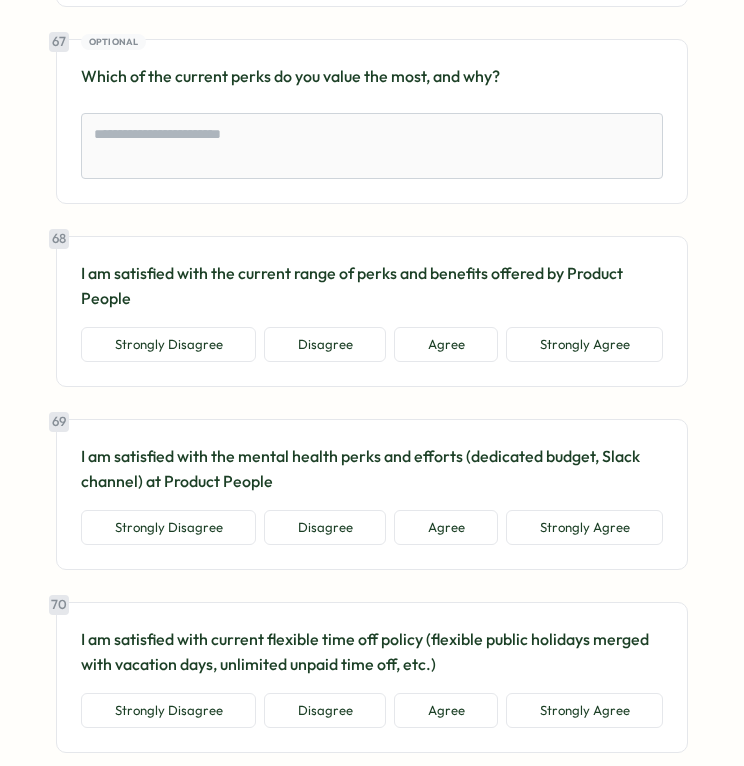 scroll, scrollTop: 18916, scrollLeft: 0, axis: vertical 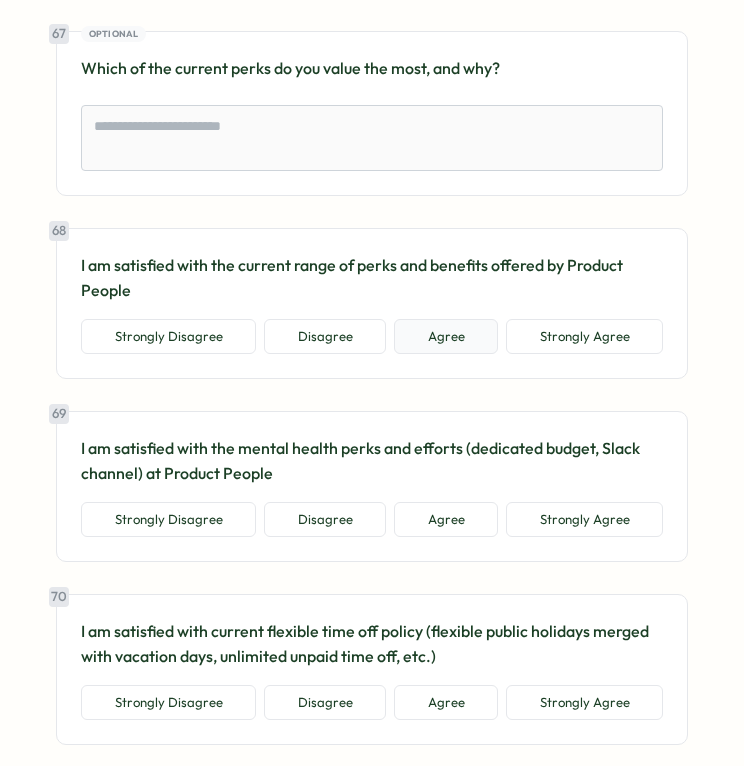 click on "Agree" at bounding box center [446, 337] 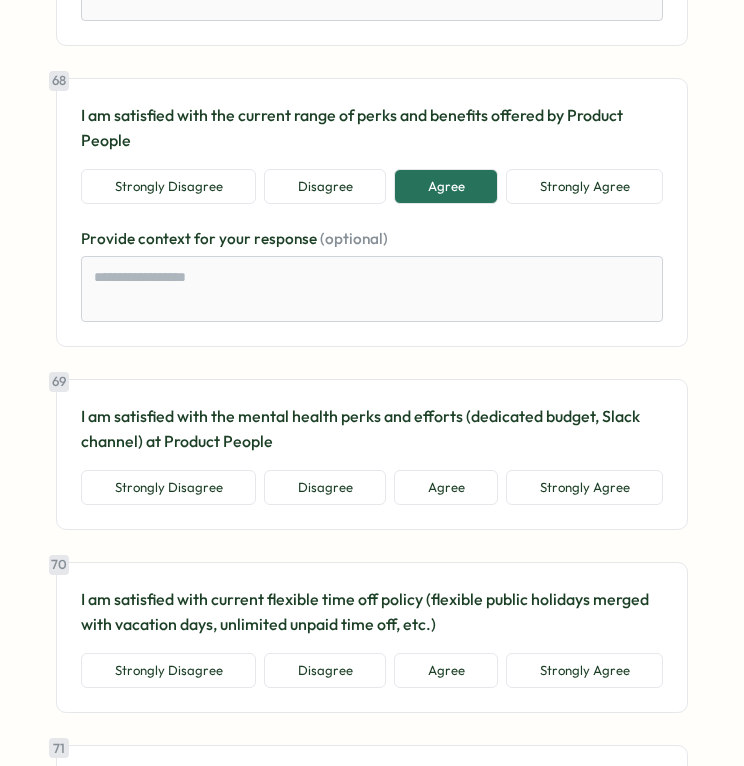 scroll, scrollTop: 19270, scrollLeft: 0, axis: vertical 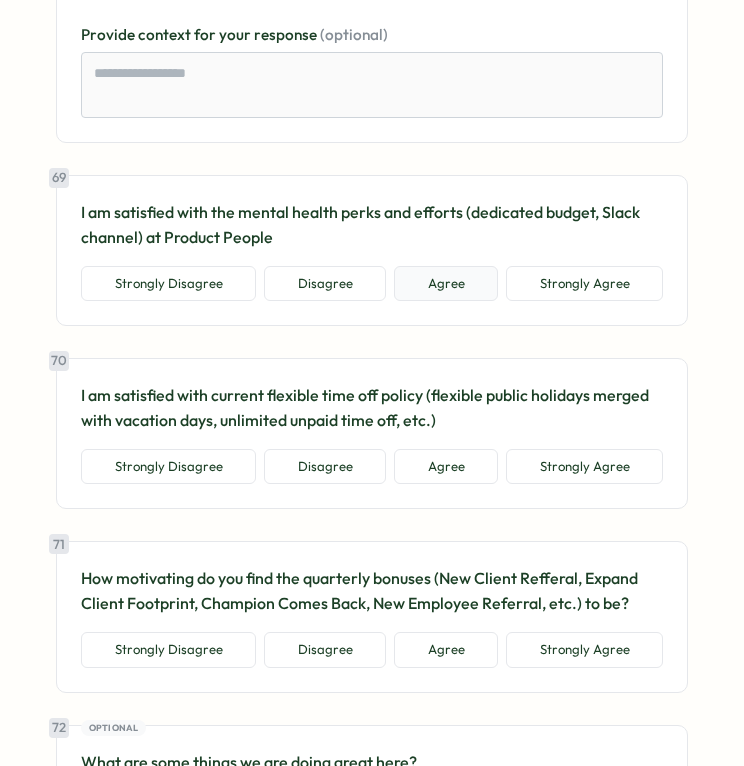 click on "Agree" at bounding box center [446, 284] 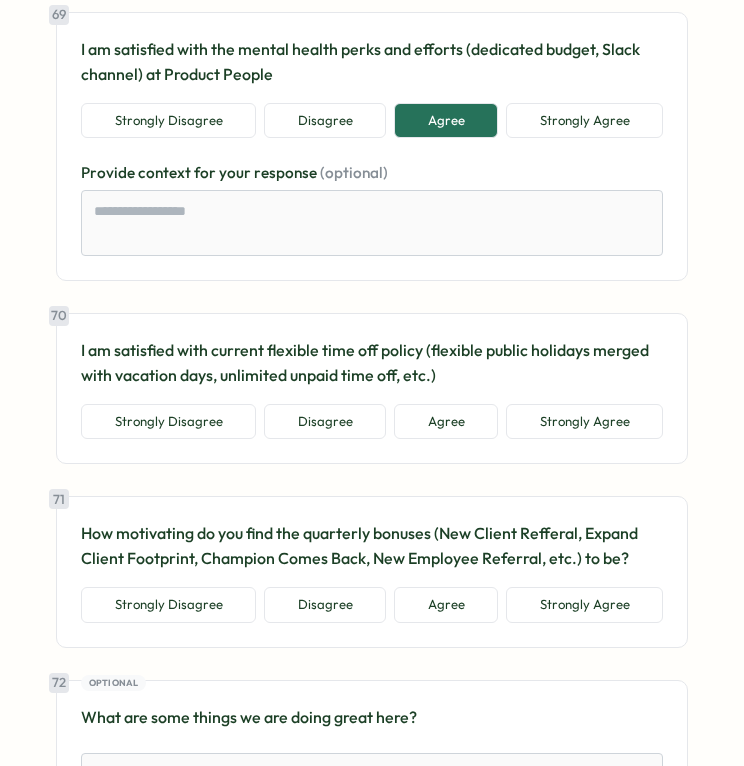 scroll, scrollTop: 19441, scrollLeft: 0, axis: vertical 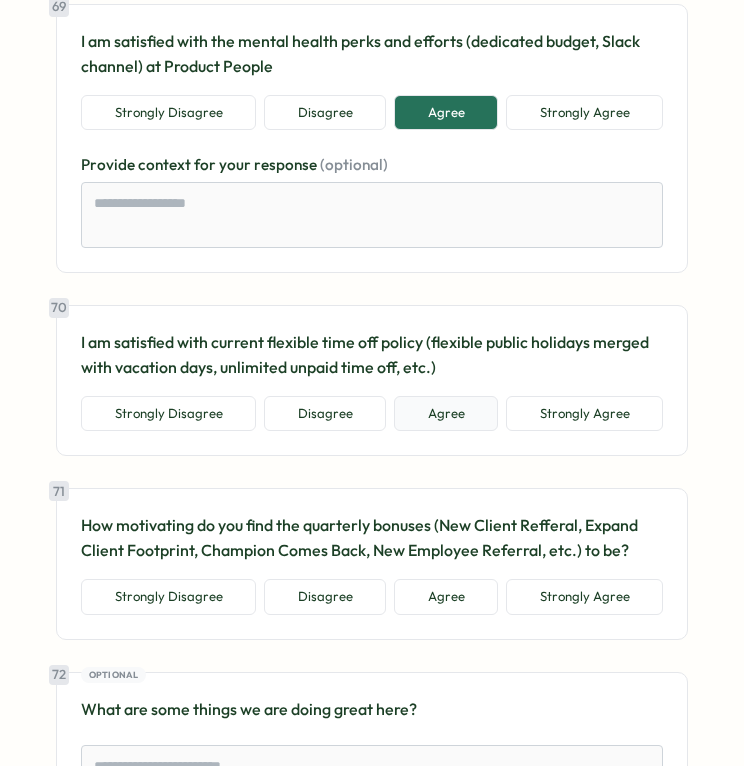 click on "Agree" at bounding box center [446, 414] 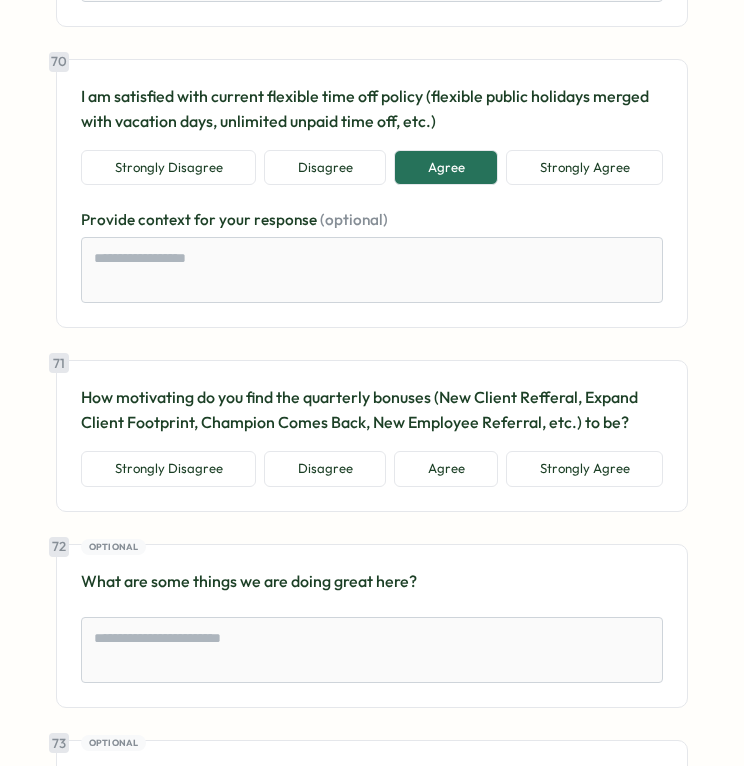 scroll, scrollTop: 19689, scrollLeft: 0, axis: vertical 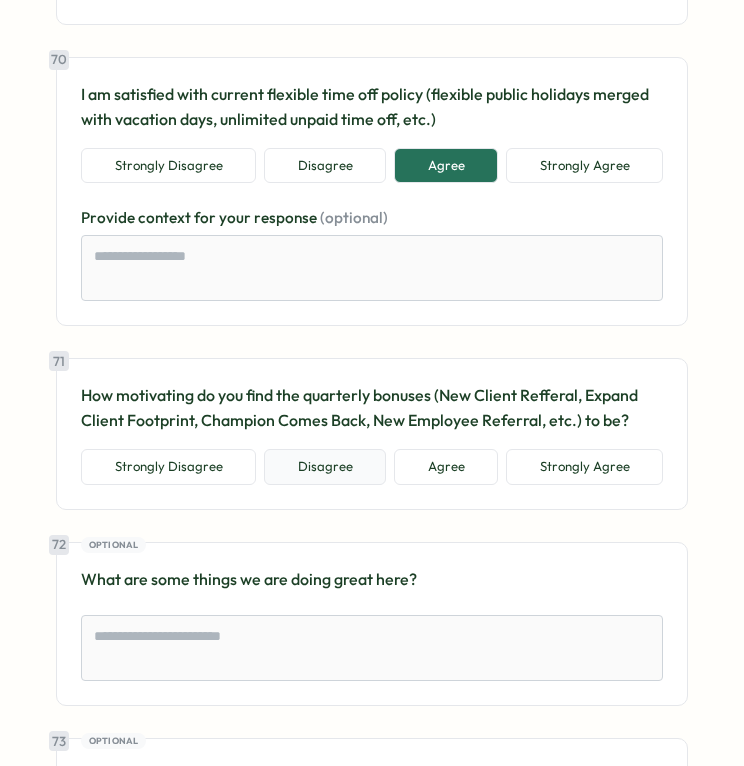 click on "Disagree" at bounding box center (325, 467) 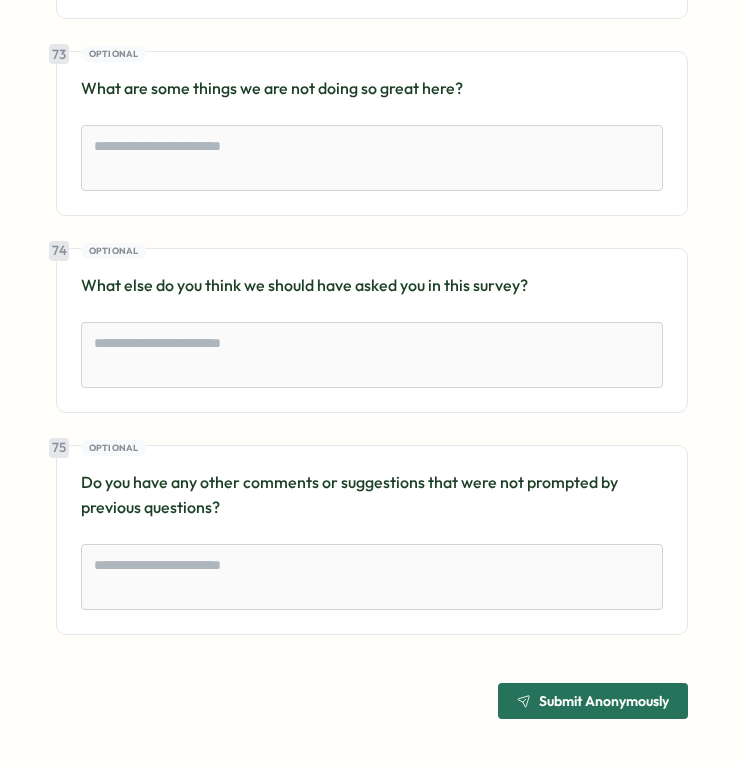 scroll, scrollTop: 20495, scrollLeft: 0, axis: vertical 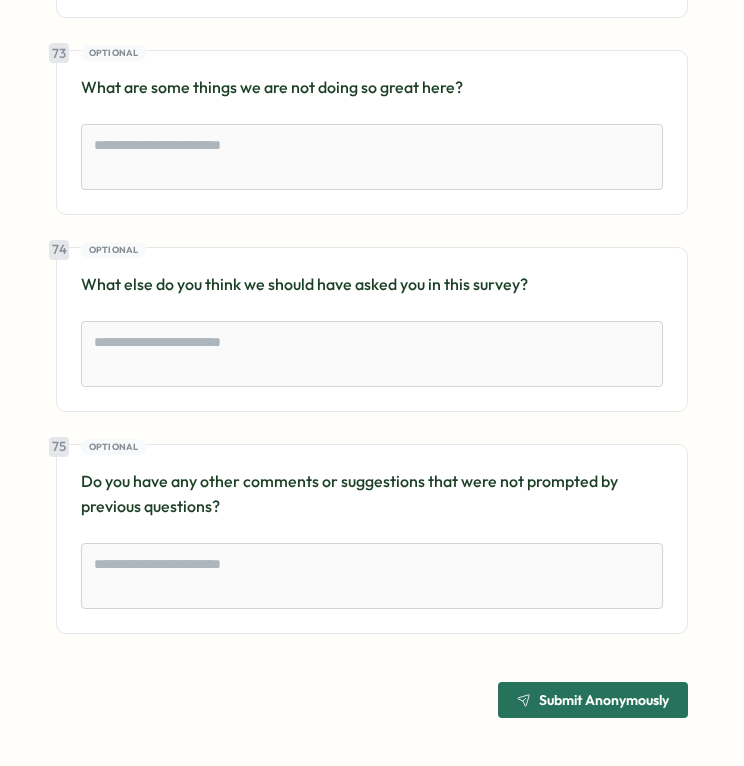 click on "Submit Anonymously" at bounding box center [604, 700] 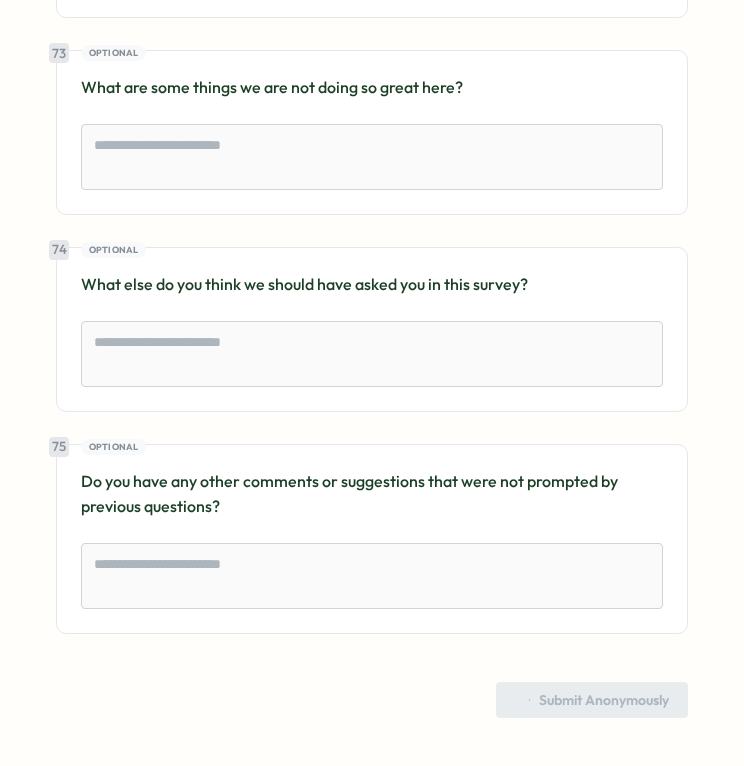 scroll, scrollTop: 0, scrollLeft: 0, axis: both 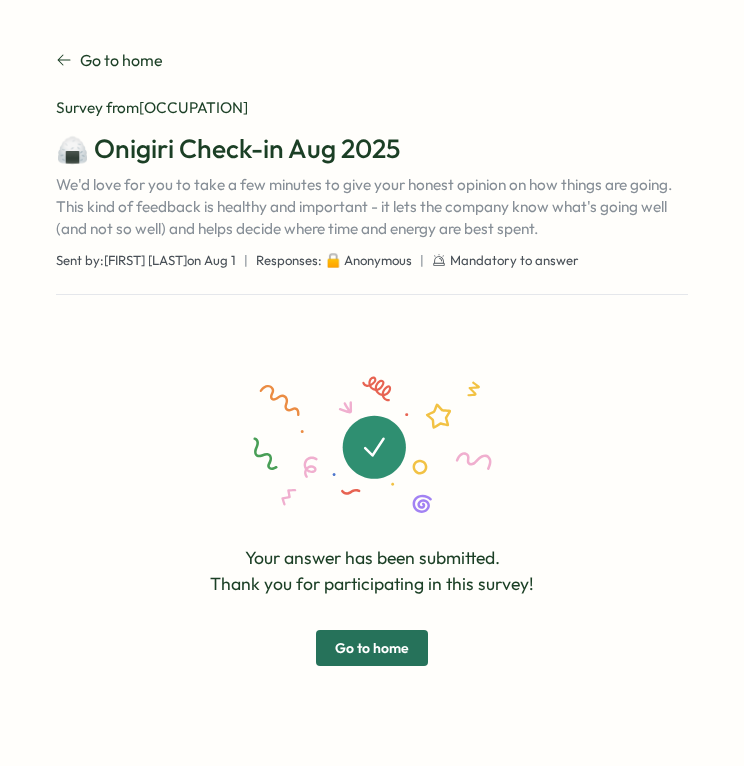 click on "Your answer has been submitted. Thank you for participating in this survey!   Go to home" at bounding box center (372, 520) 